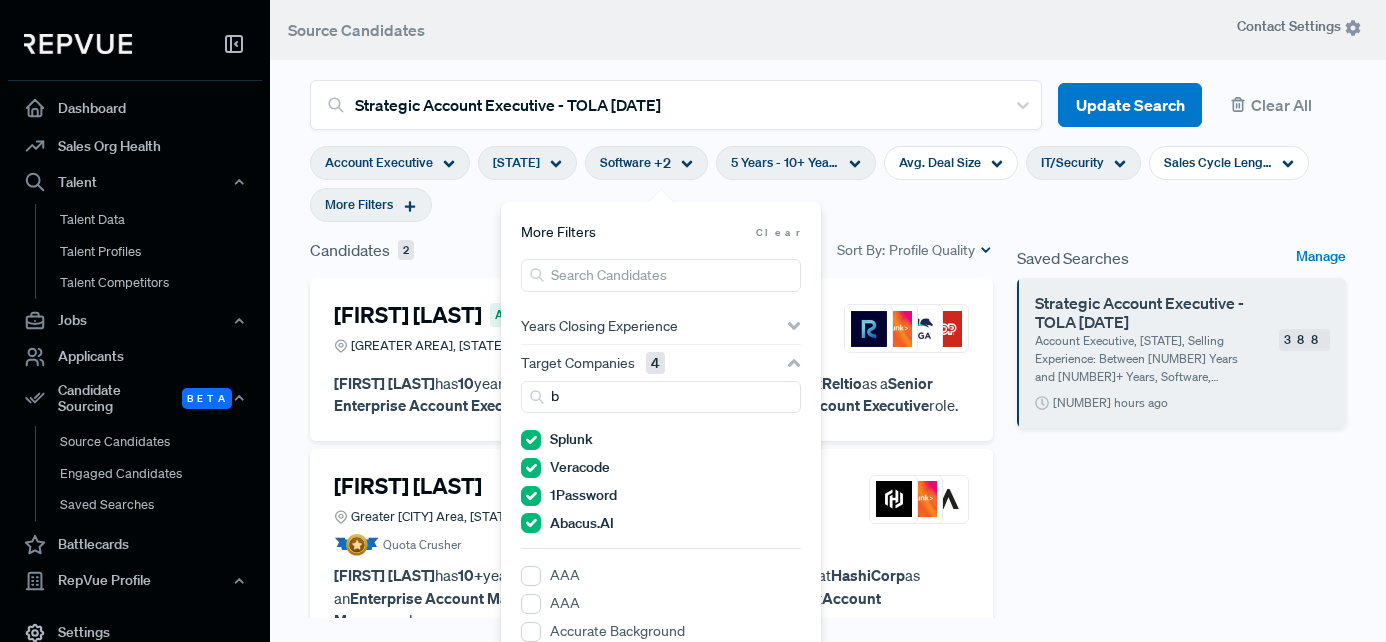 scroll, scrollTop: 236, scrollLeft: 0, axis: vertical 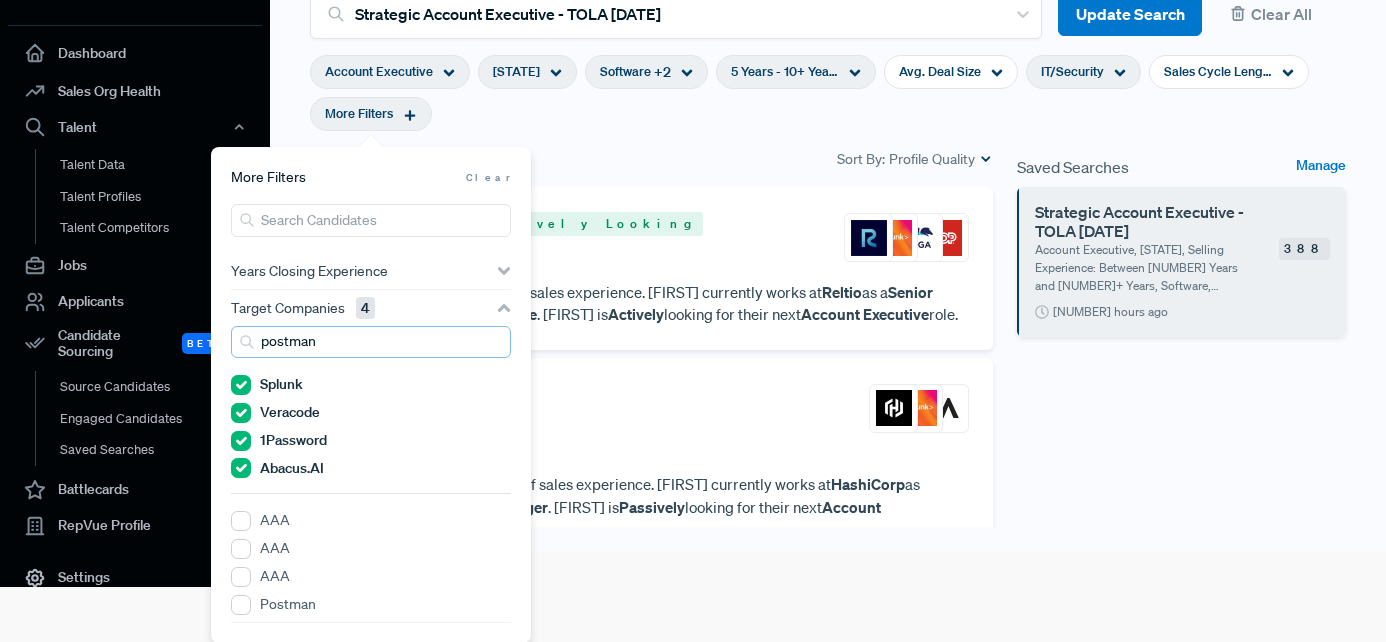 click on "postman" at bounding box center (371, 342) 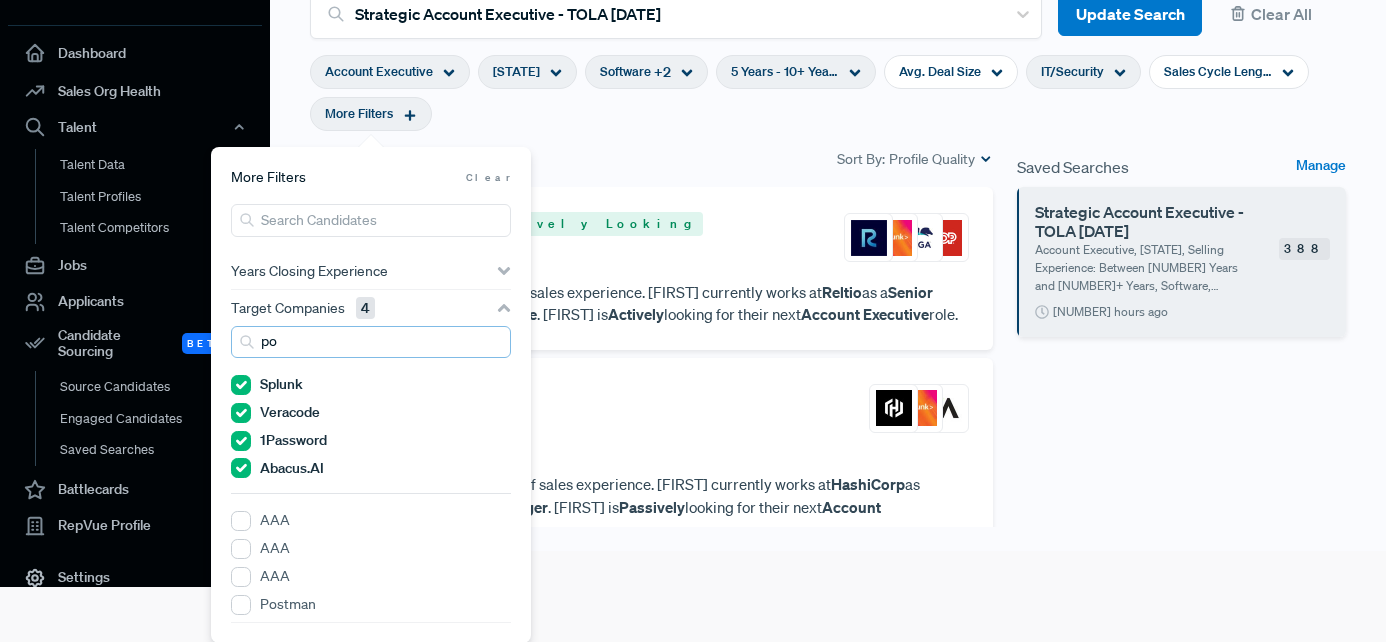 type on "p" 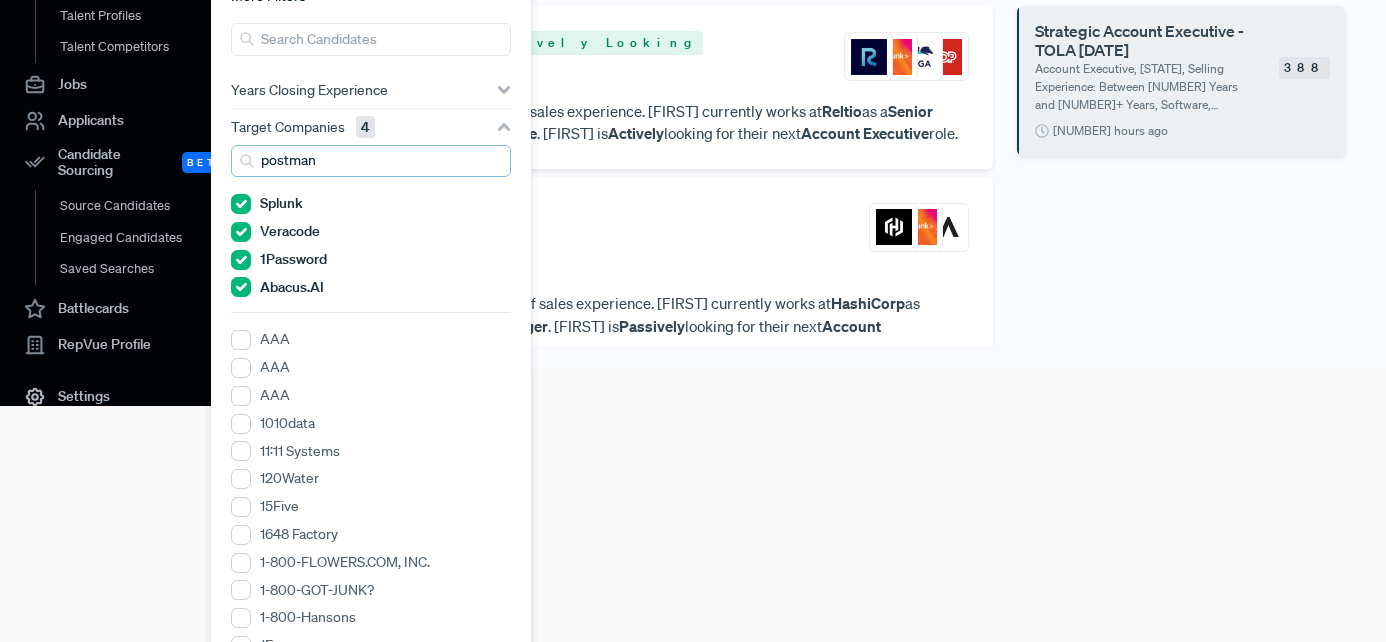 scroll, scrollTop: 83, scrollLeft: 0, axis: vertical 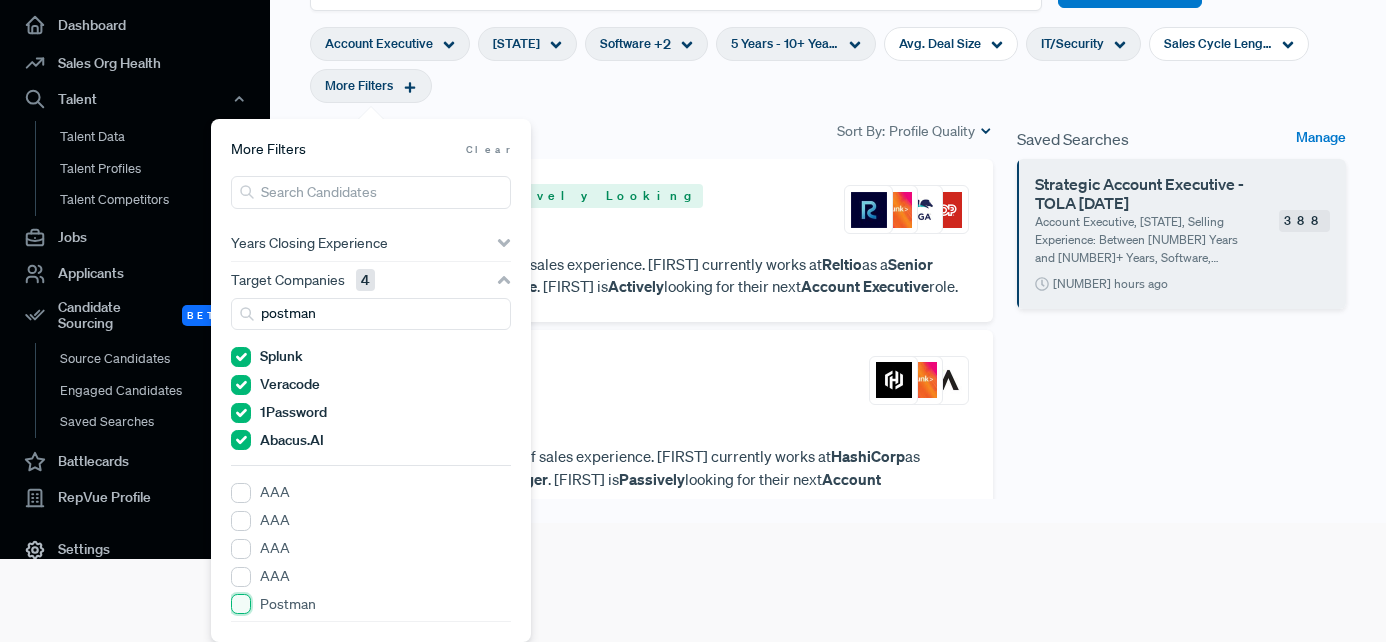 click on "Postman" at bounding box center (241, 604) 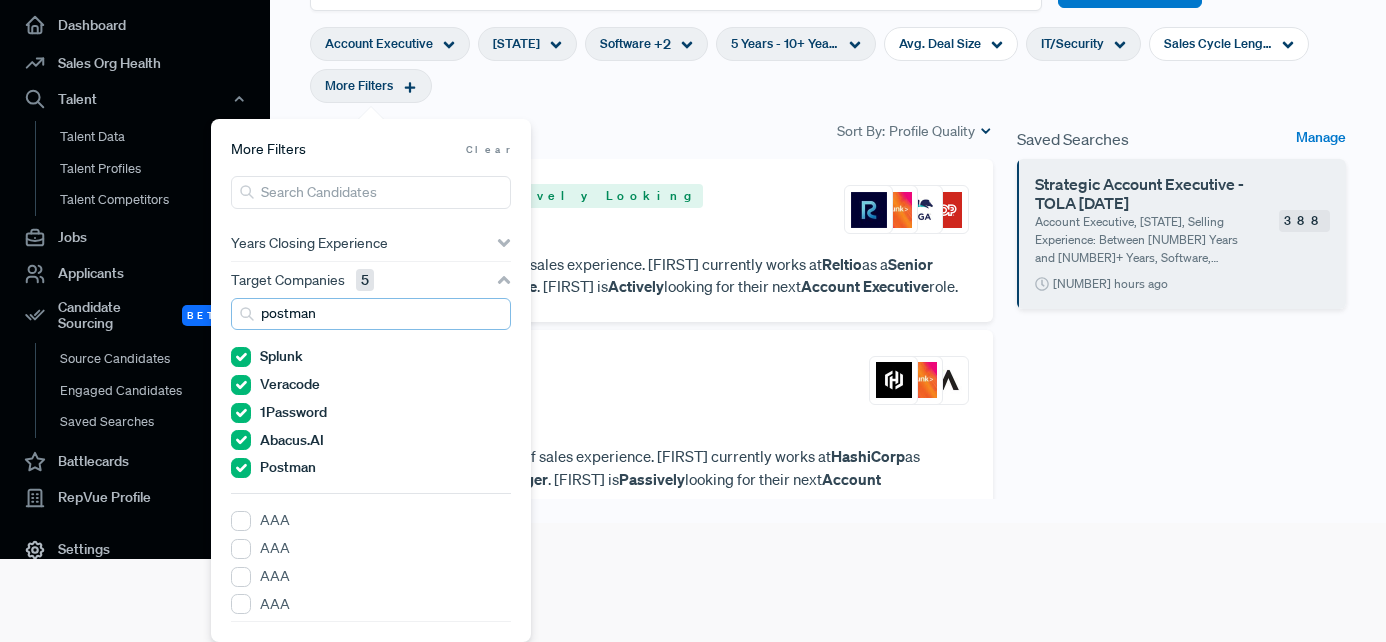 drag, startPoint x: 330, startPoint y: 315, endPoint x: 253, endPoint y: 315, distance: 77 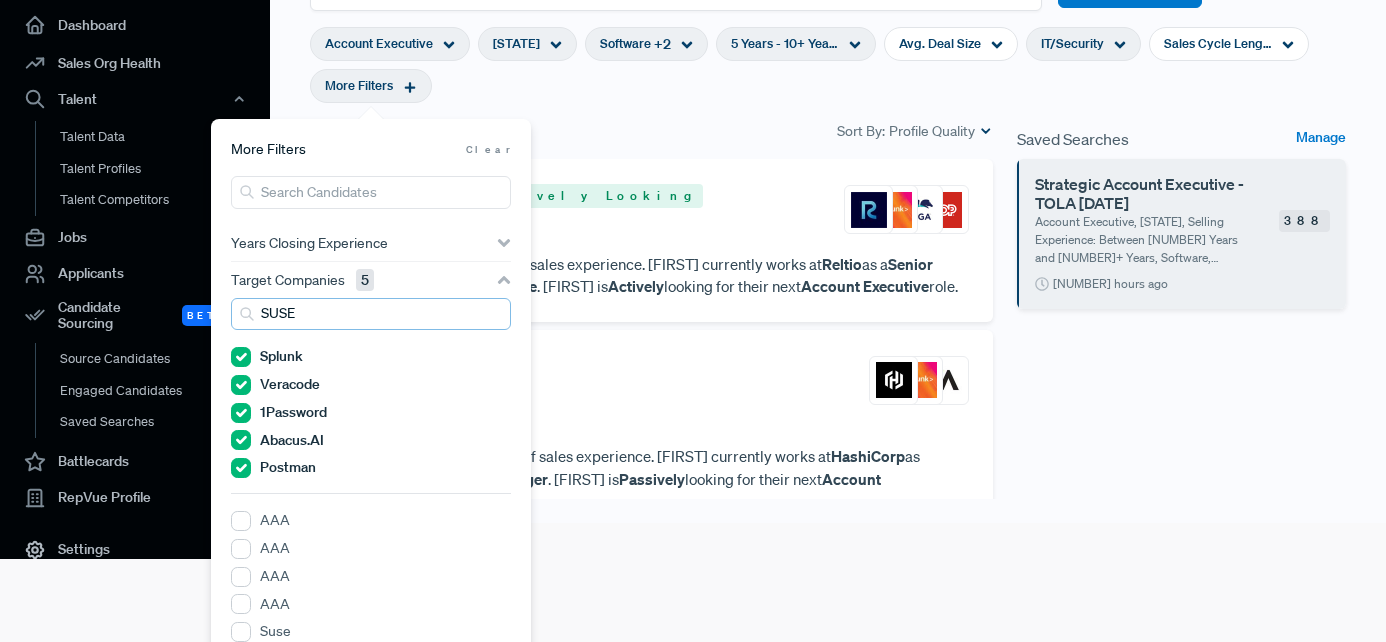scroll, scrollTop: 111, scrollLeft: 0, axis: vertical 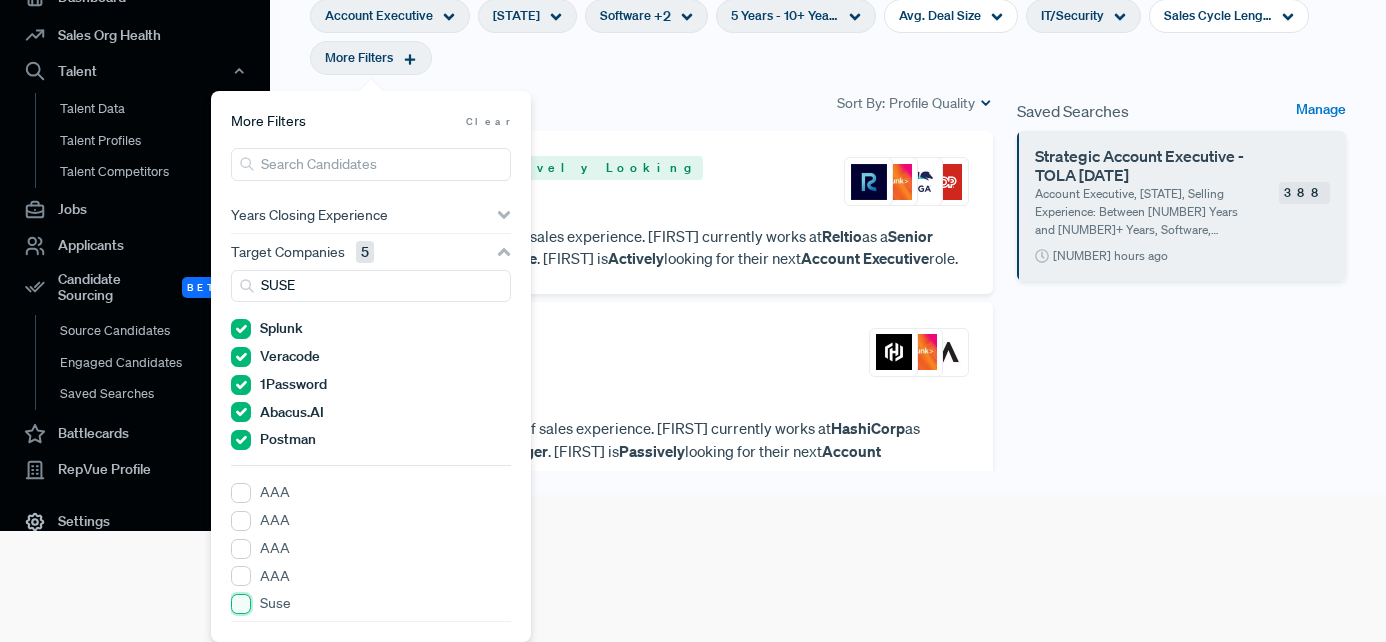 click on "Suse" at bounding box center [241, 604] 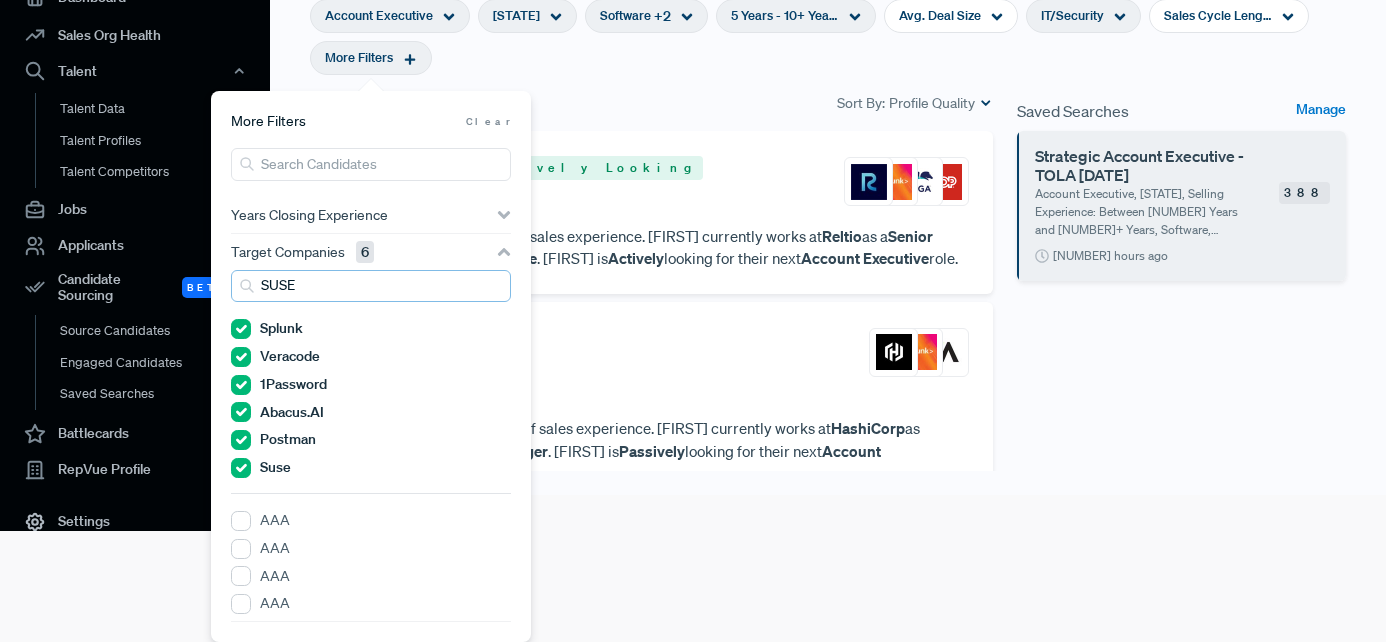 drag, startPoint x: 307, startPoint y: 286, endPoint x: 237, endPoint y: 286, distance: 70 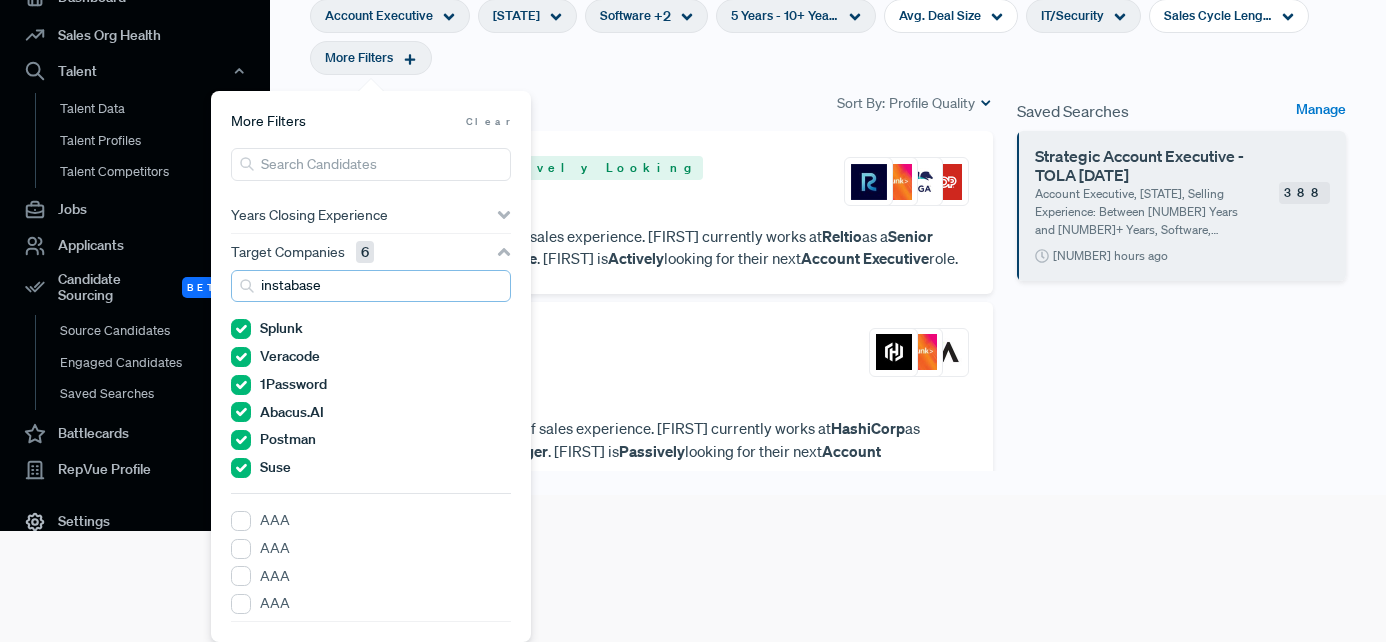click on "instabase" at bounding box center [371, 286] 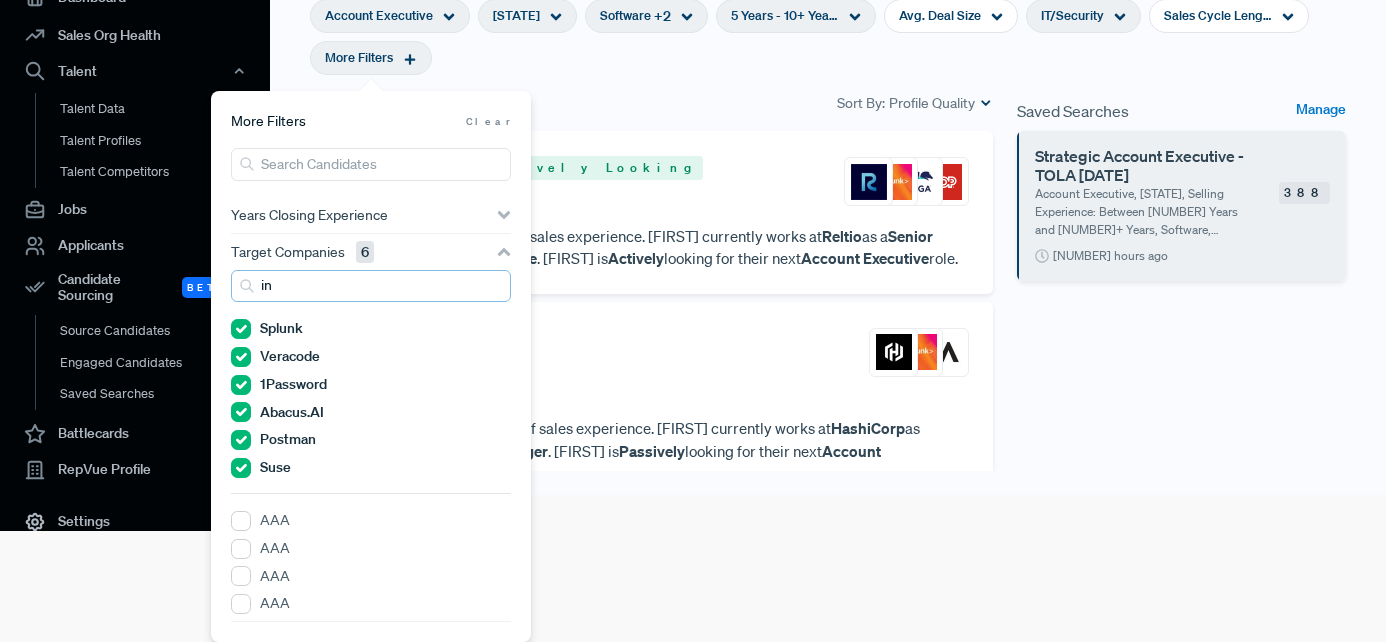 type on "i" 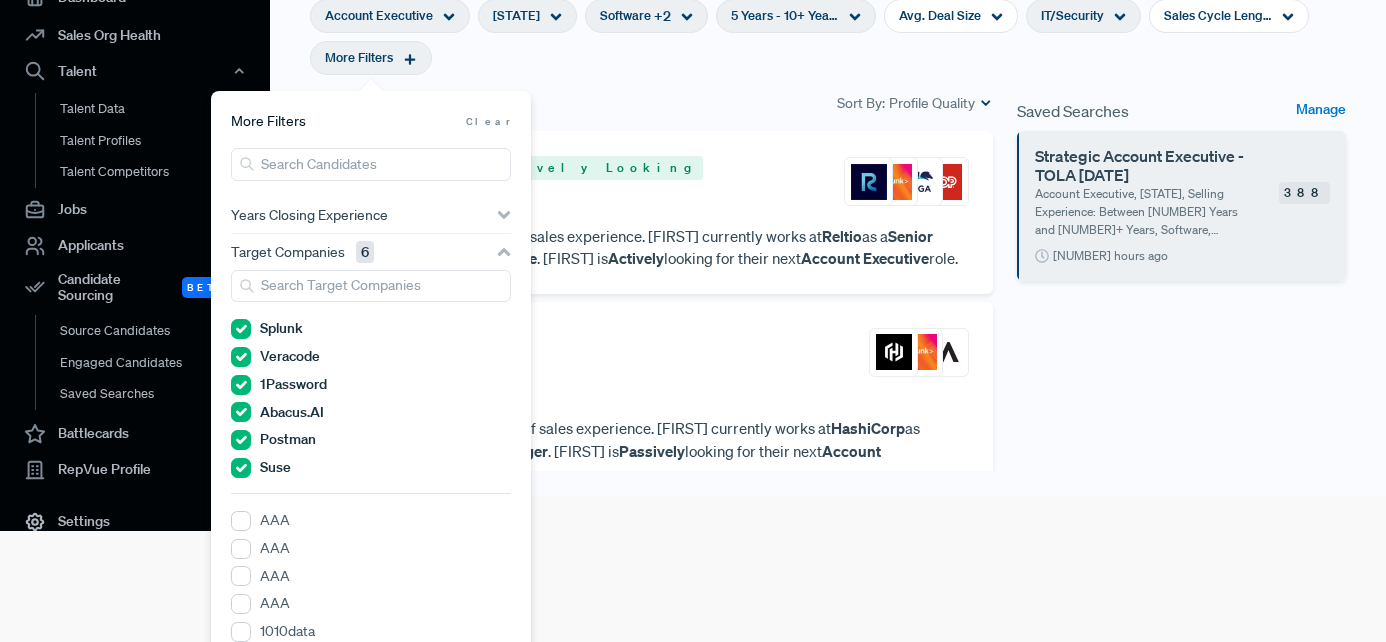 click 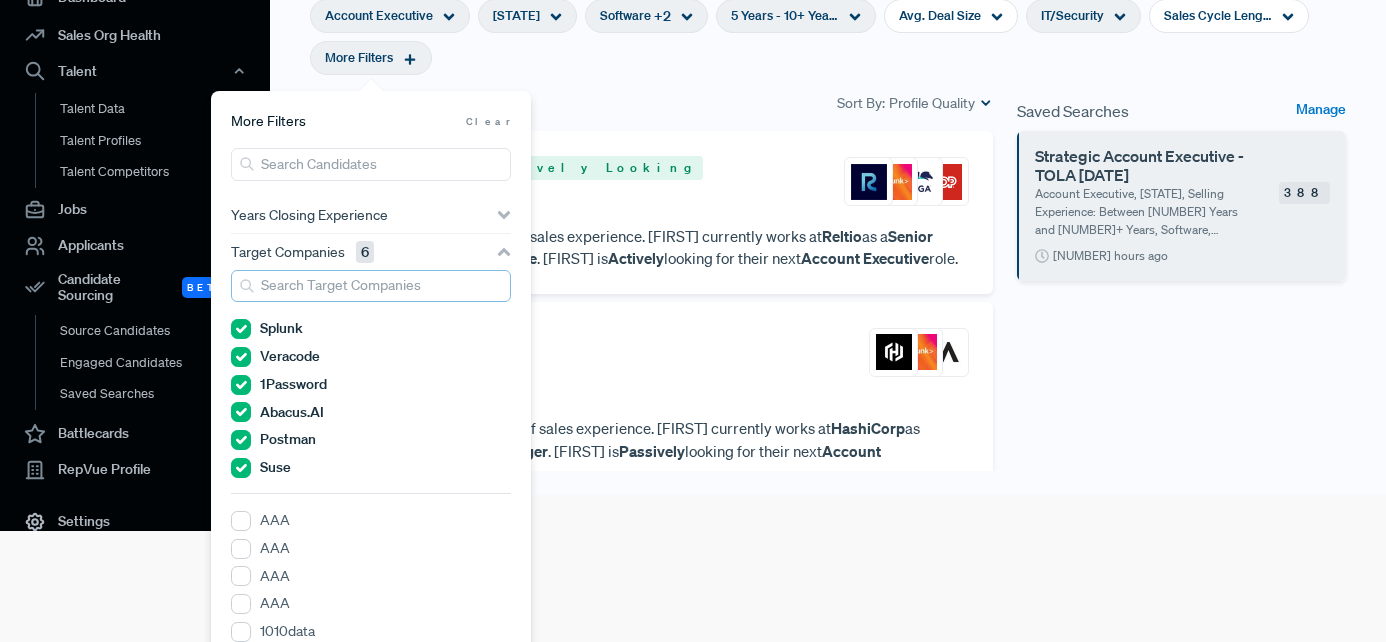 click at bounding box center [371, 286] 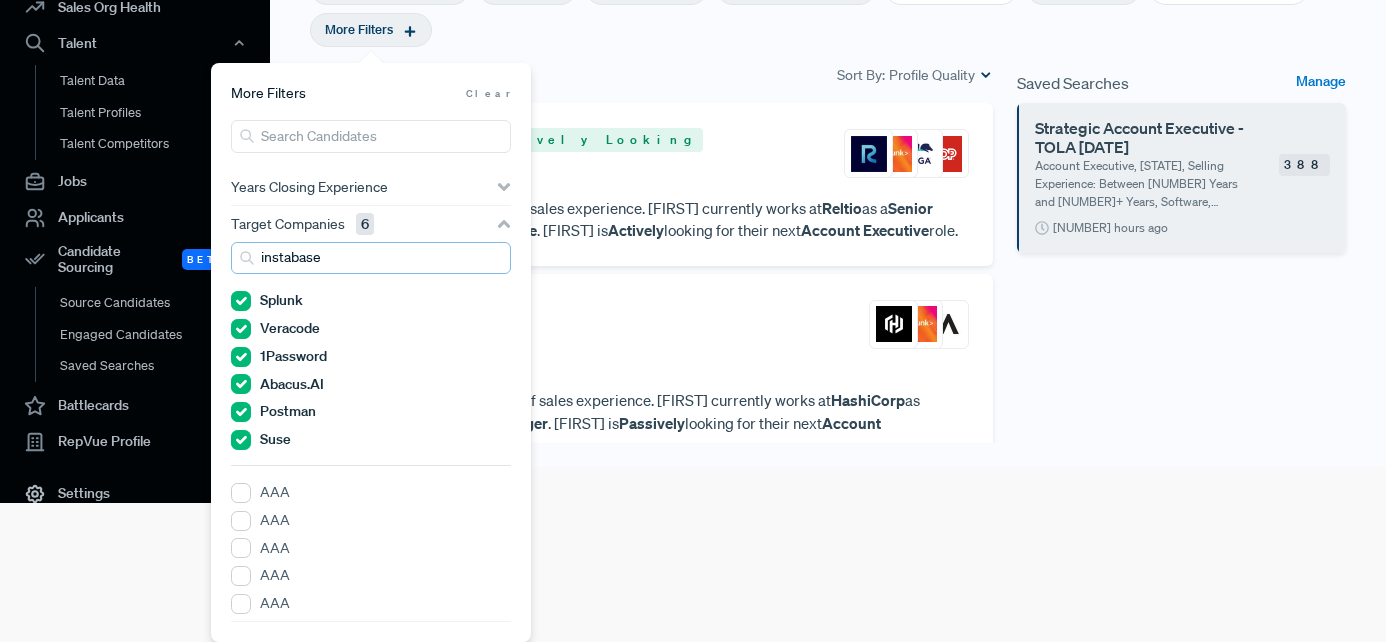 scroll, scrollTop: 139, scrollLeft: 0, axis: vertical 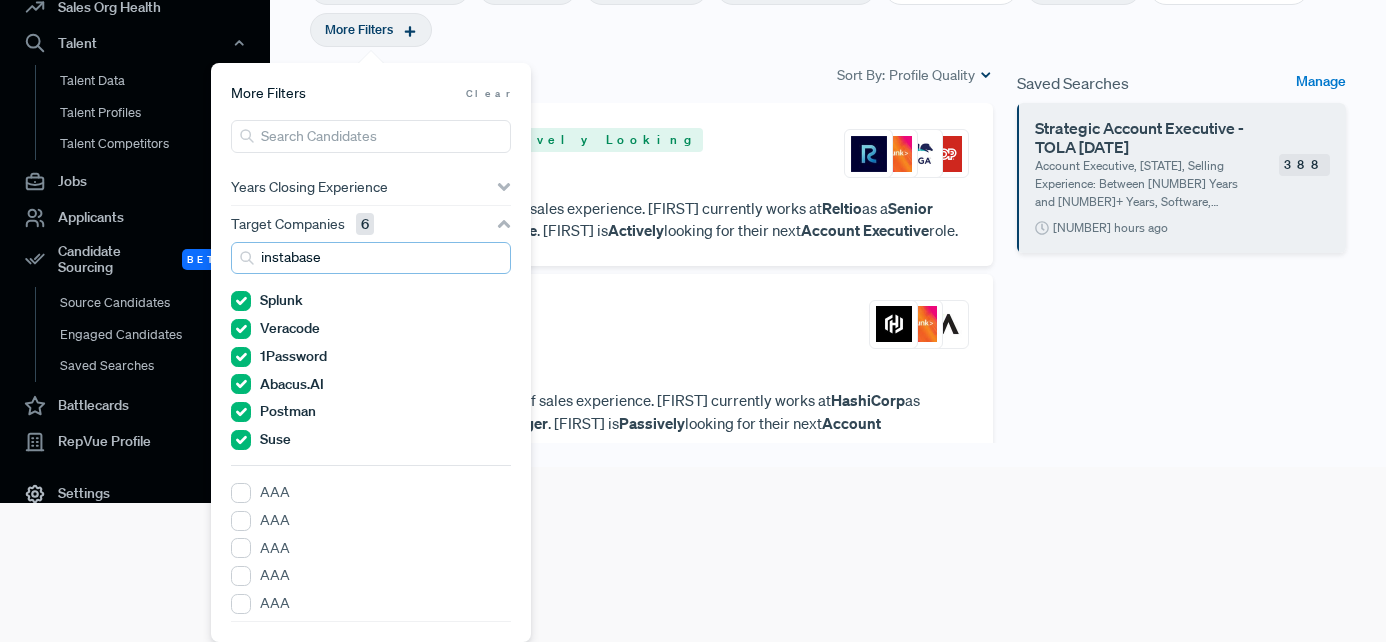 type on "instabase" 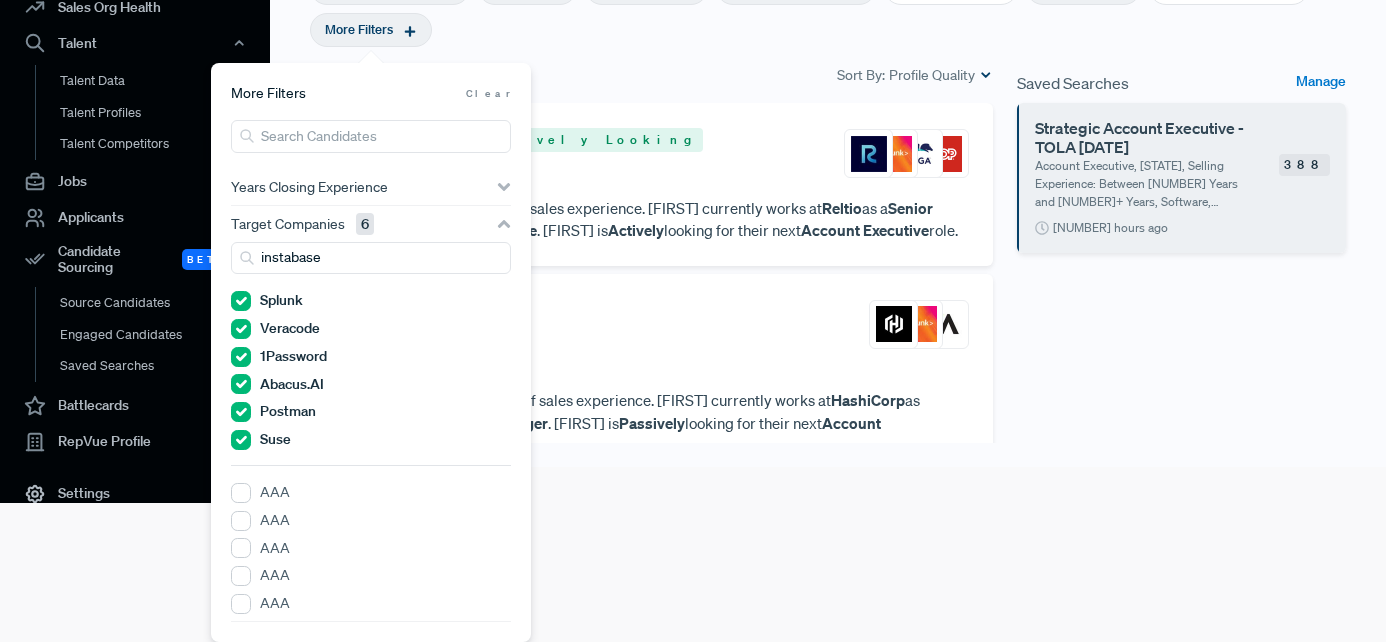 click on "More Filters Clear" at bounding box center [371, 93] 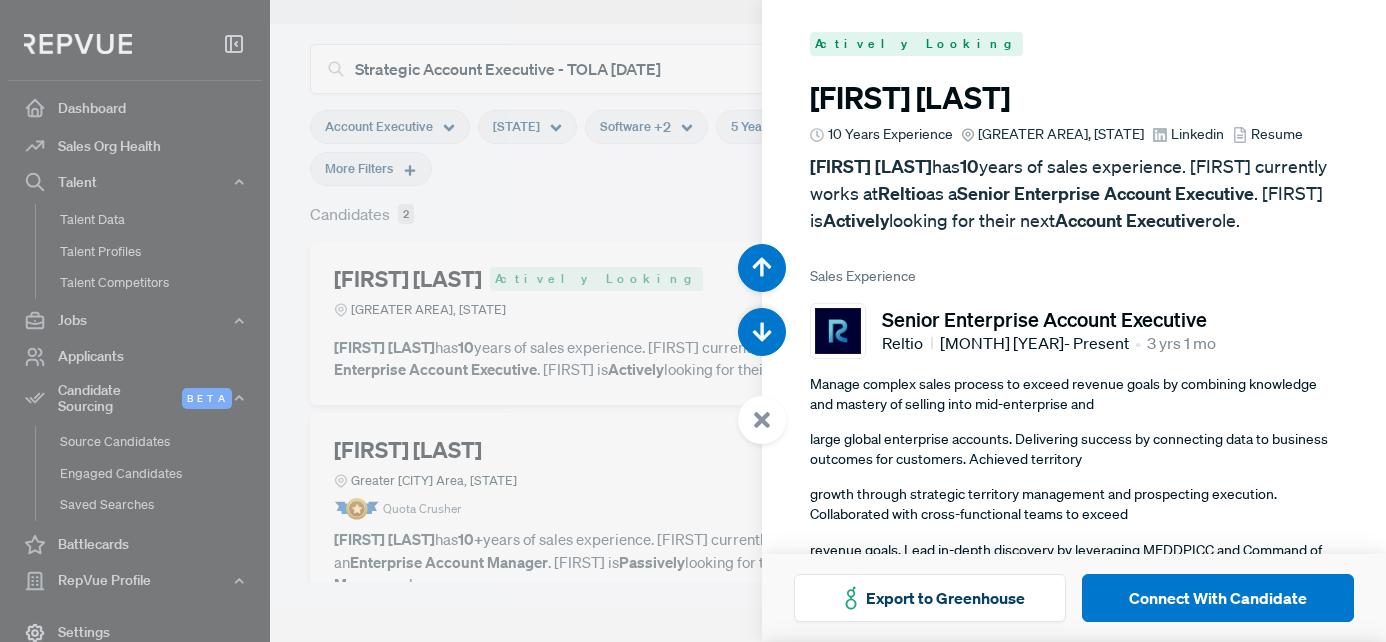 scroll, scrollTop: 0, scrollLeft: 0, axis: both 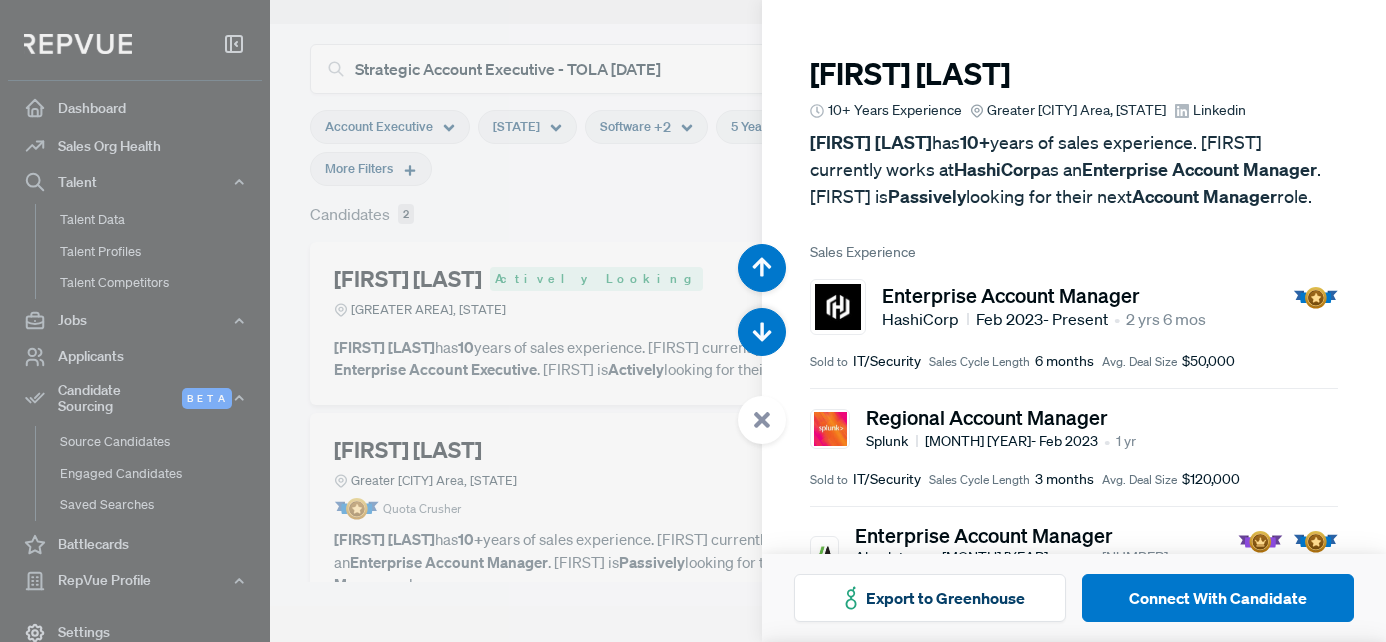 click 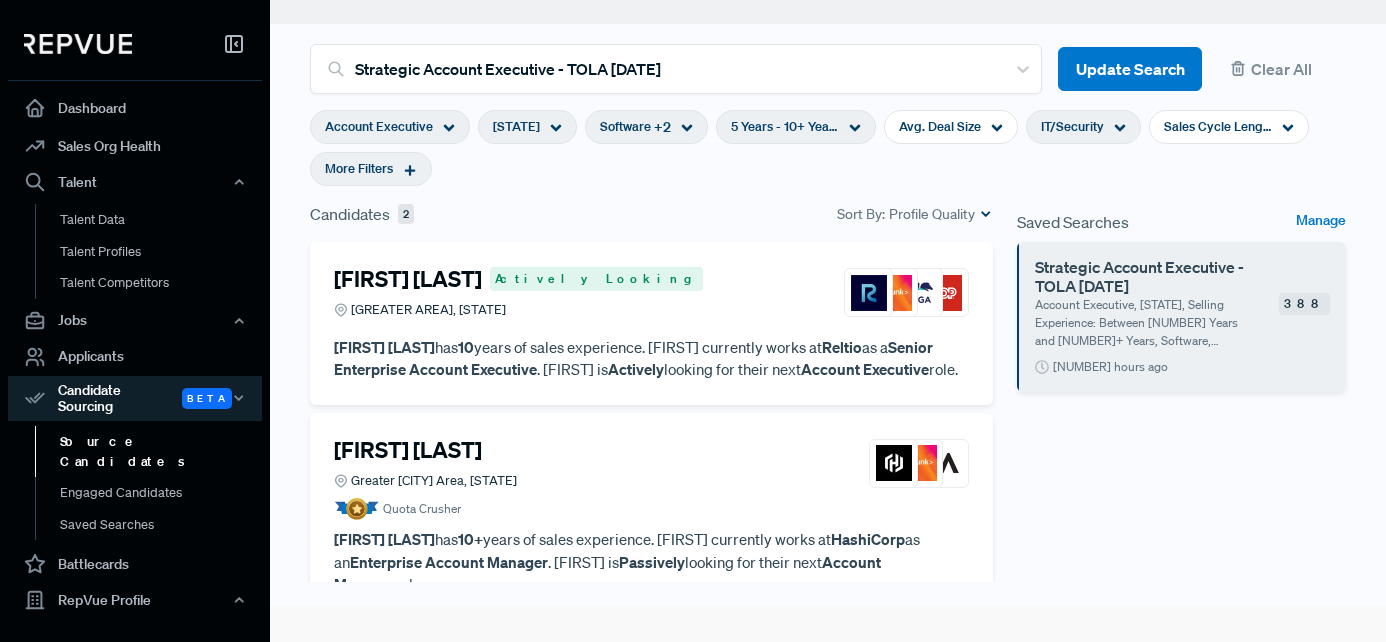 click on "[FIRST] [LAST]" at bounding box center (408, 279) 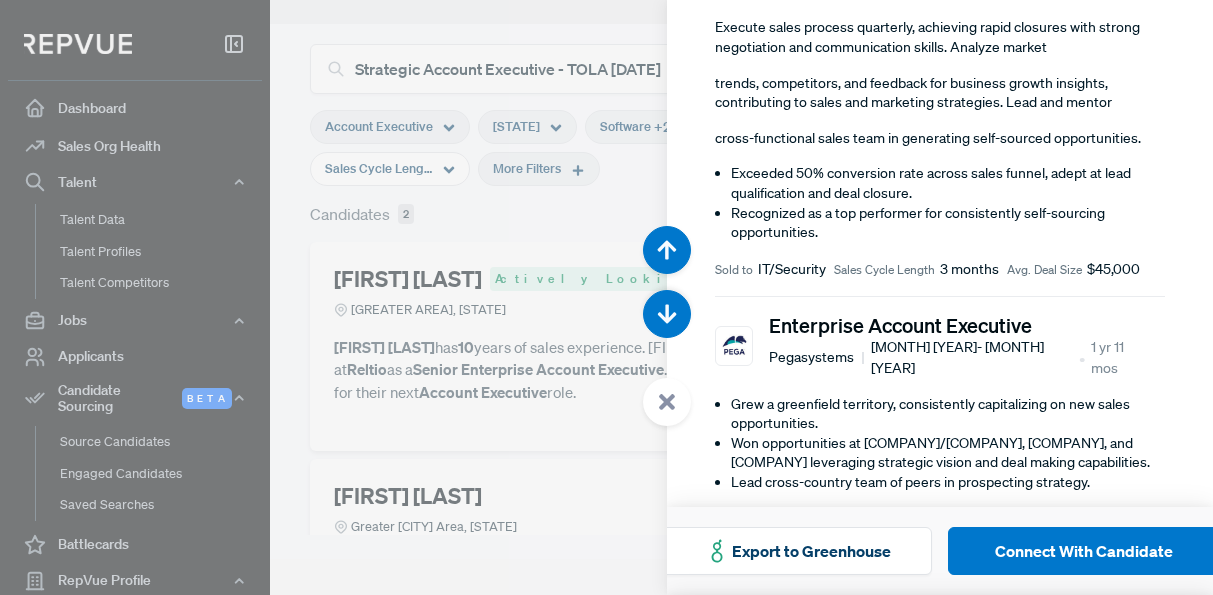 scroll, scrollTop: 821, scrollLeft: 0, axis: vertical 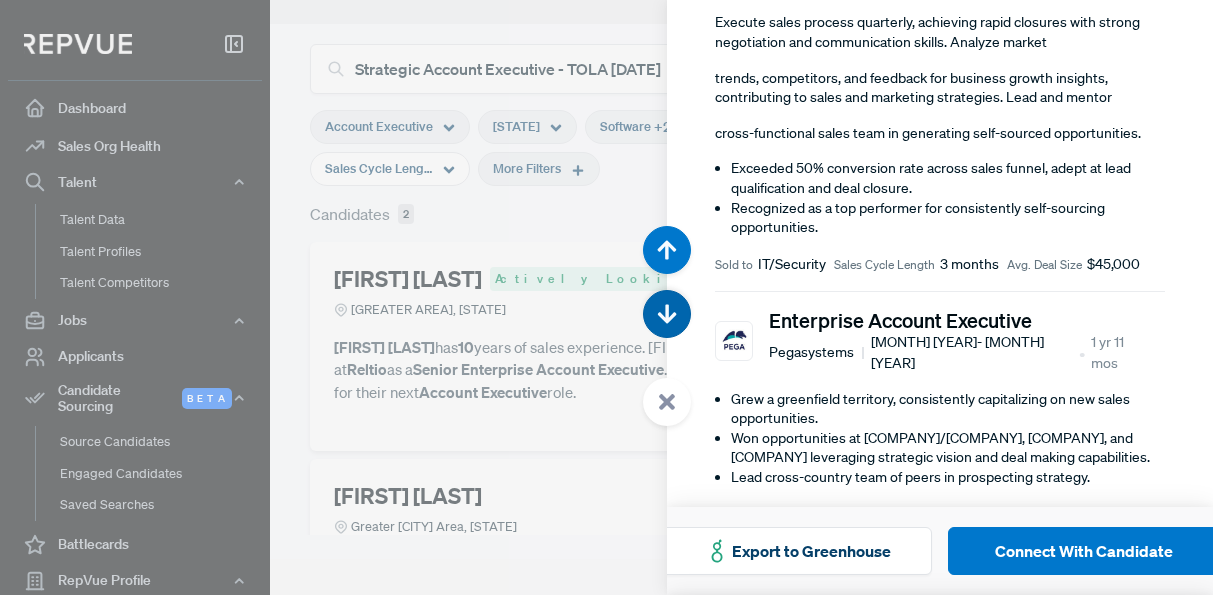click 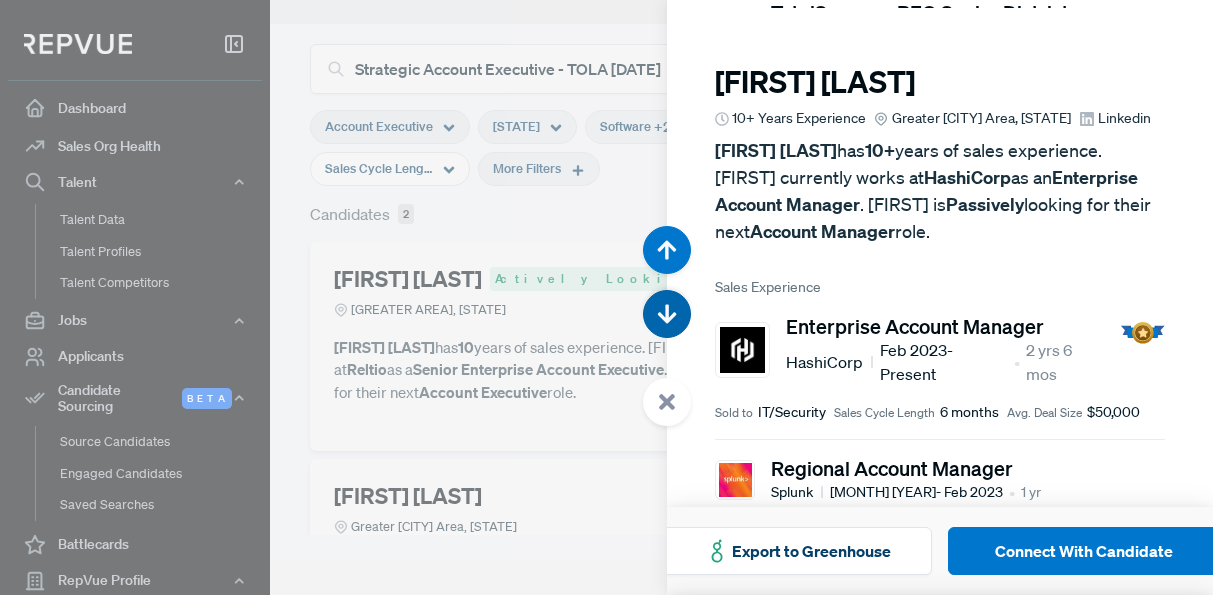 scroll, scrollTop: 595, scrollLeft: 0, axis: vertical 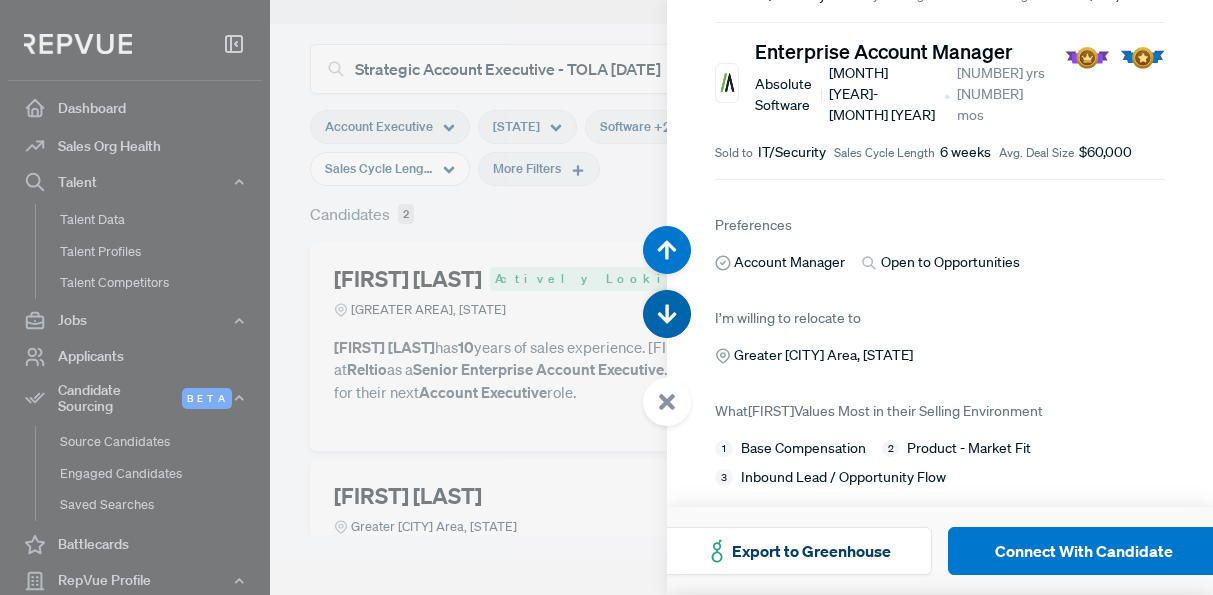 click 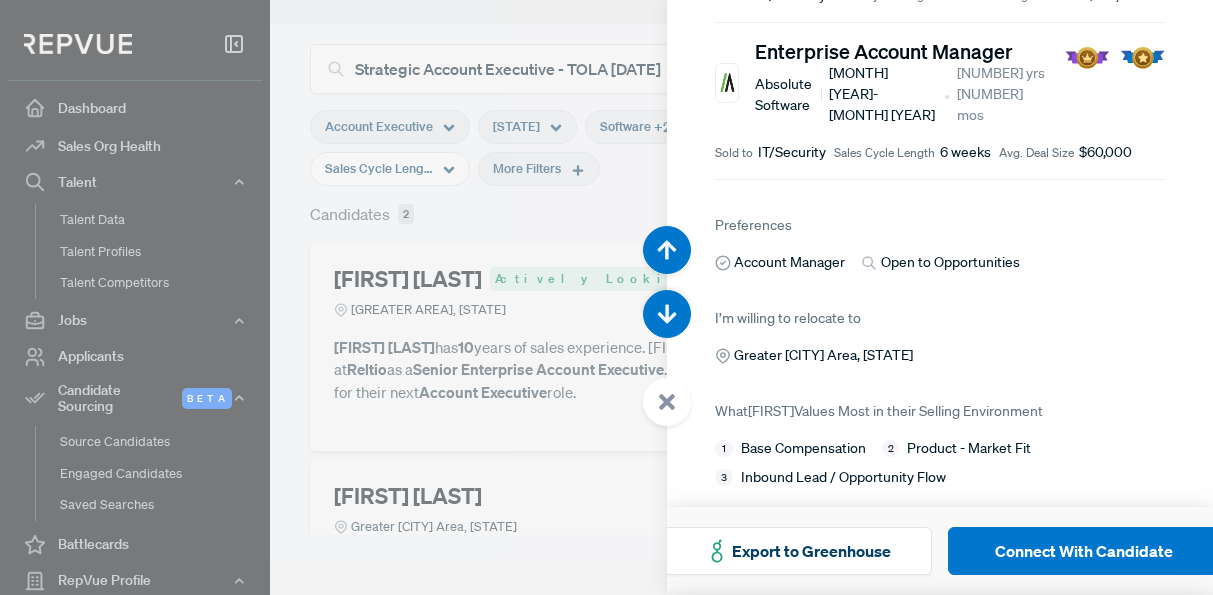 click 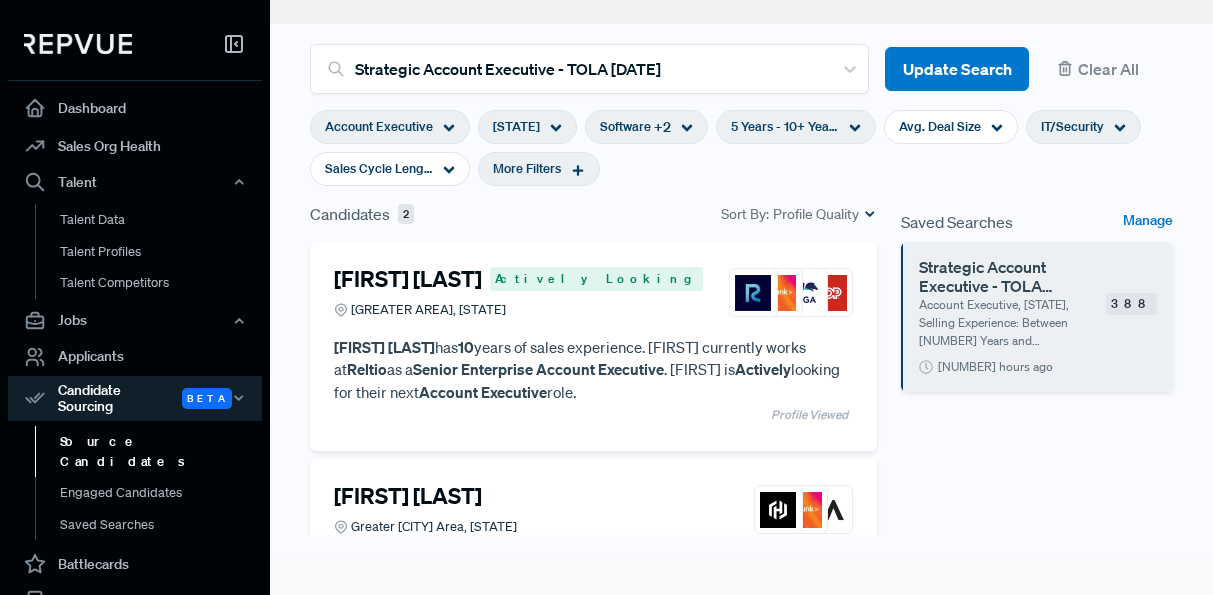 scroll, scrollTop: 0, scrollLeft: 0, axis: both 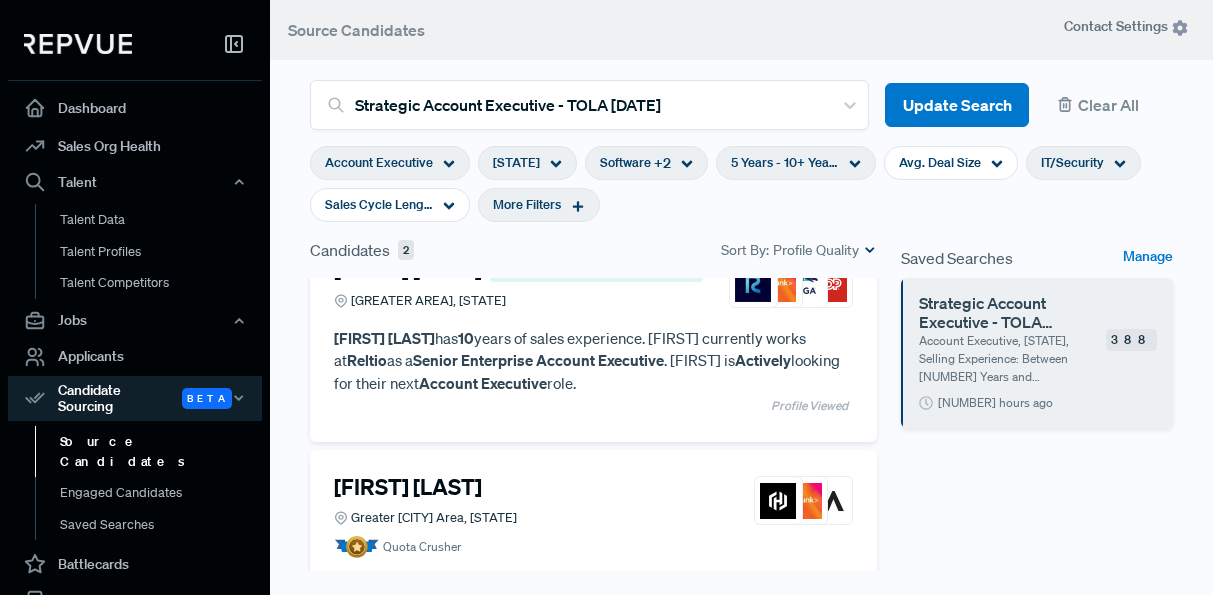 click on "More Filters" at bounding box center (527, 204) 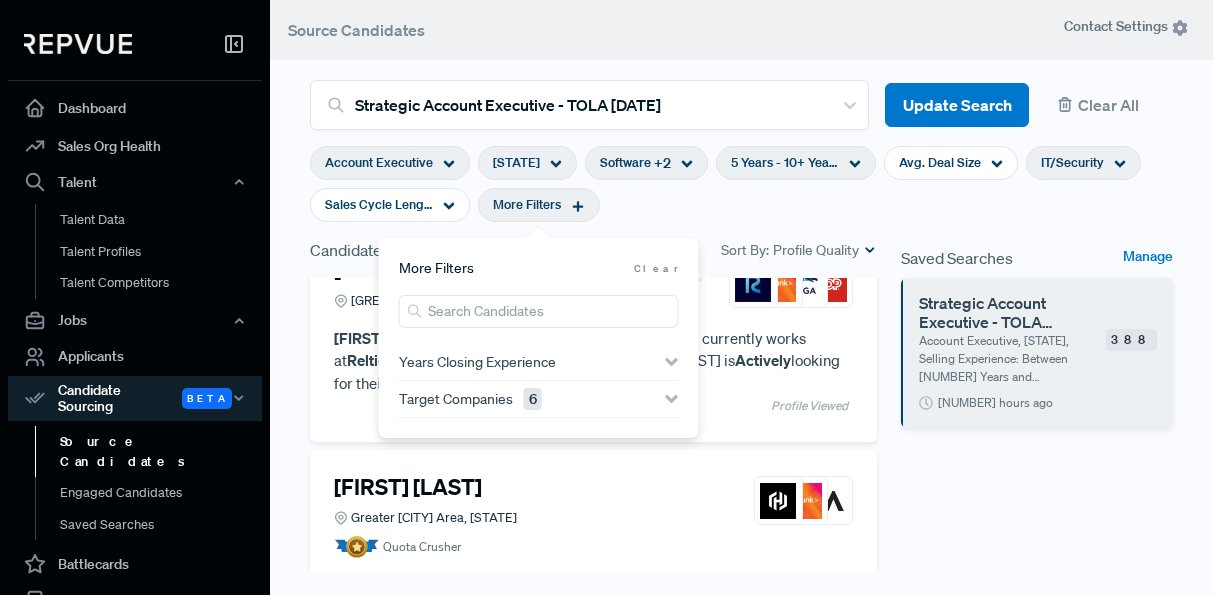 click on "Target Companies [NUMBER]" at bounding box center (539, 399) 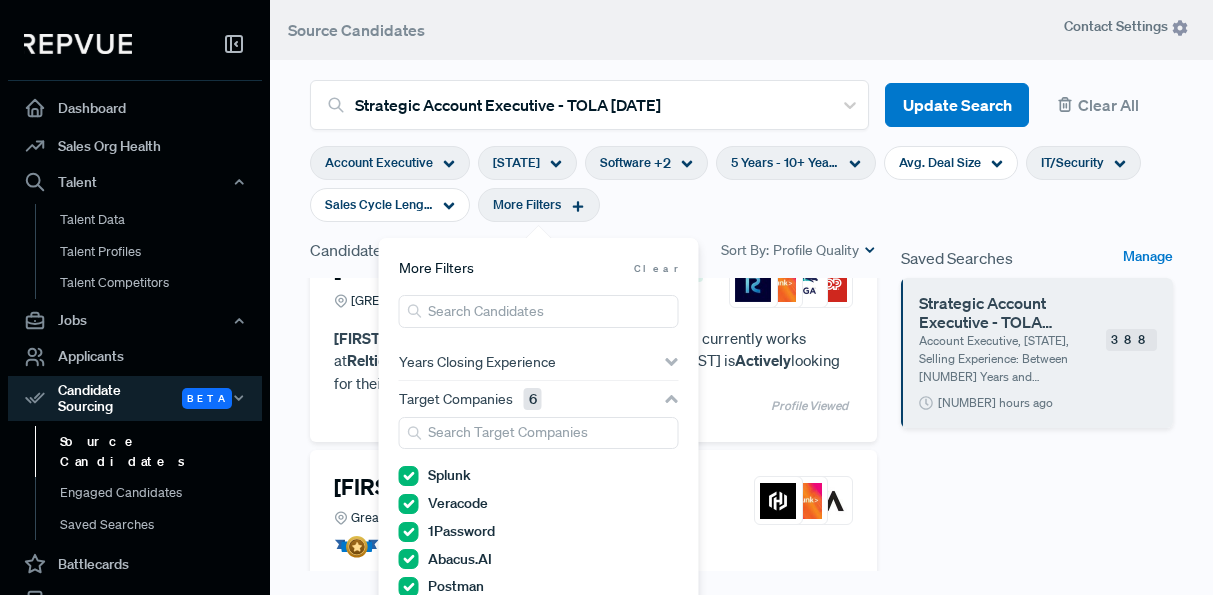 scroll, scrollTop: 83, scrollLeft: 0, axis: vertical 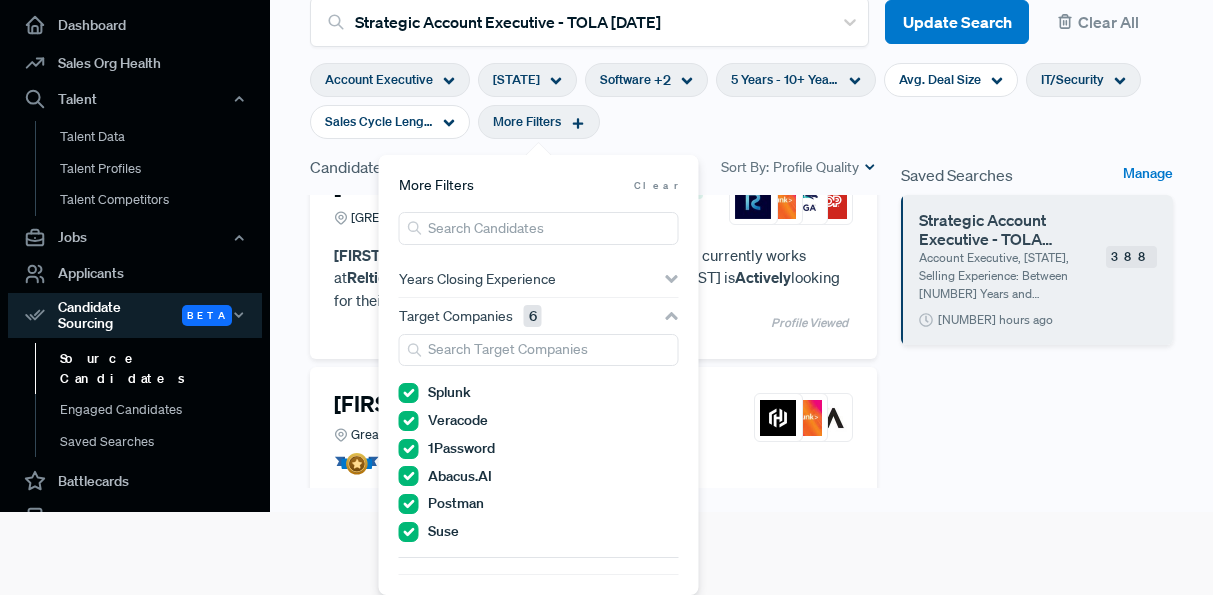 click on "6" at bounding box center (533, 316) 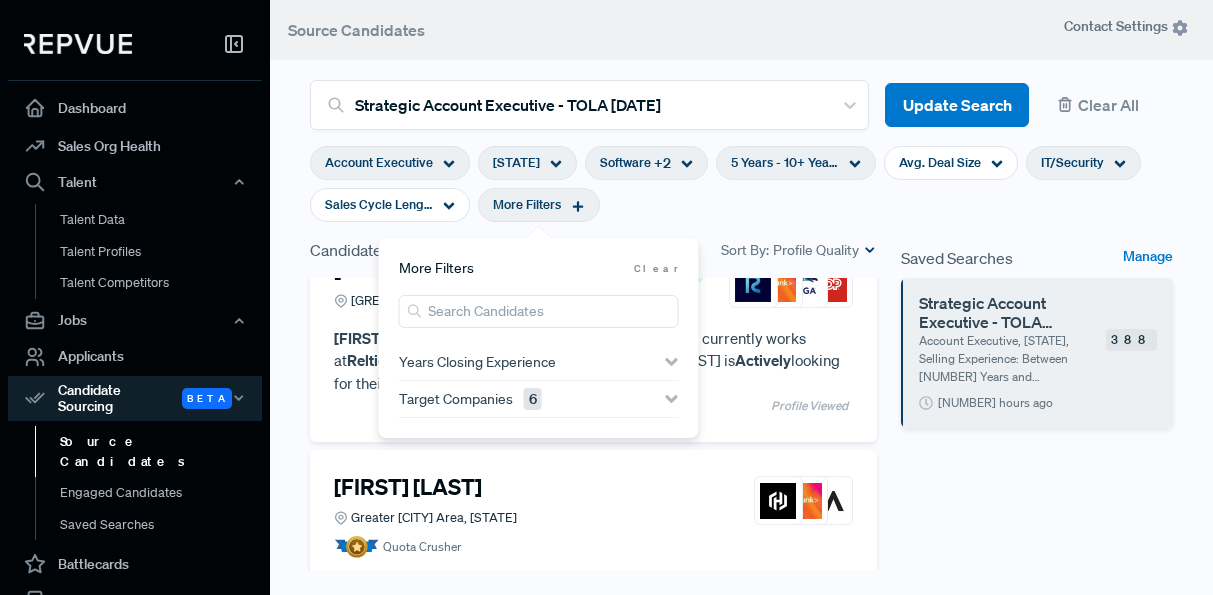 scroll, scrollTop: 0, scrollLeft: 0, axis: both 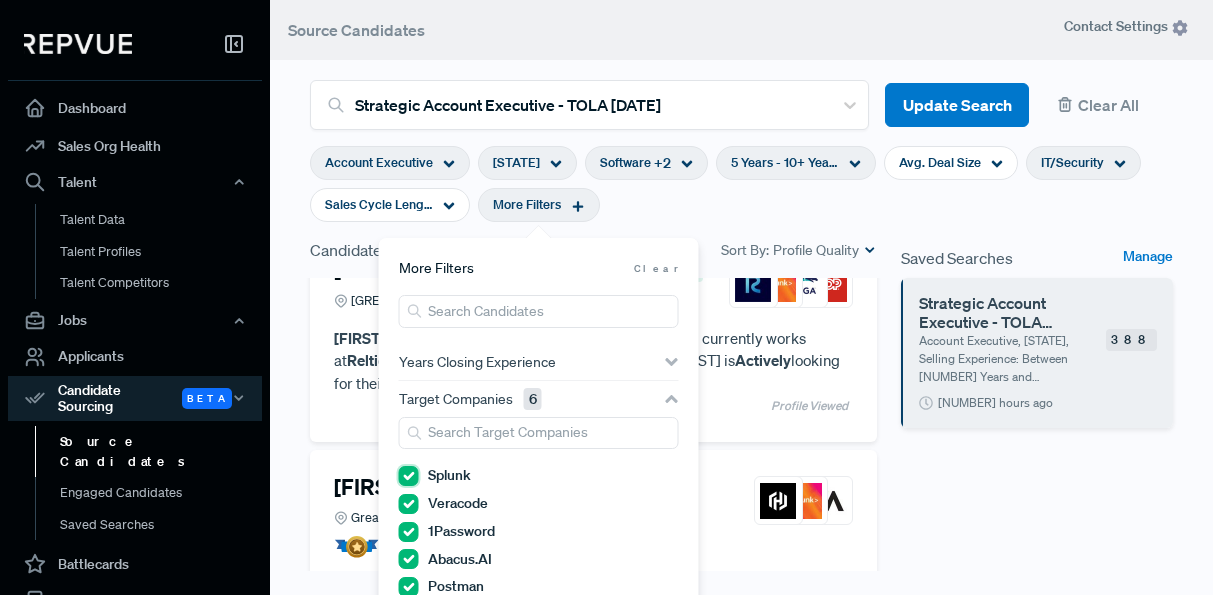 click on "Splunk" at bounding box center [409, 476] 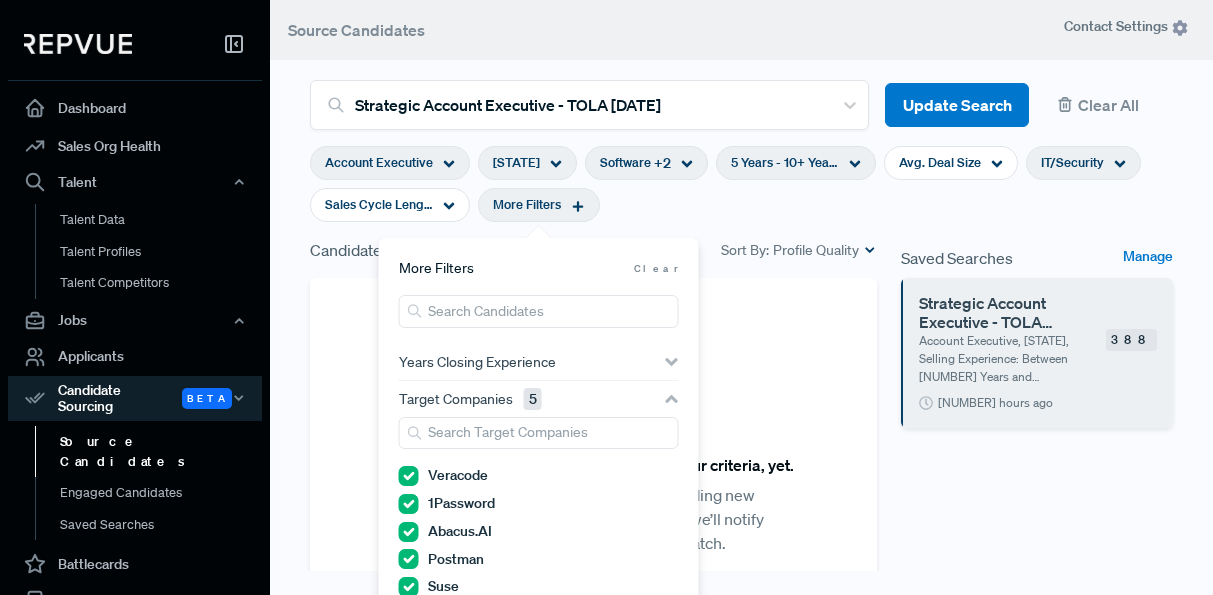 scroll, scrollTop: 0, scrollLeft: 0, axis: both 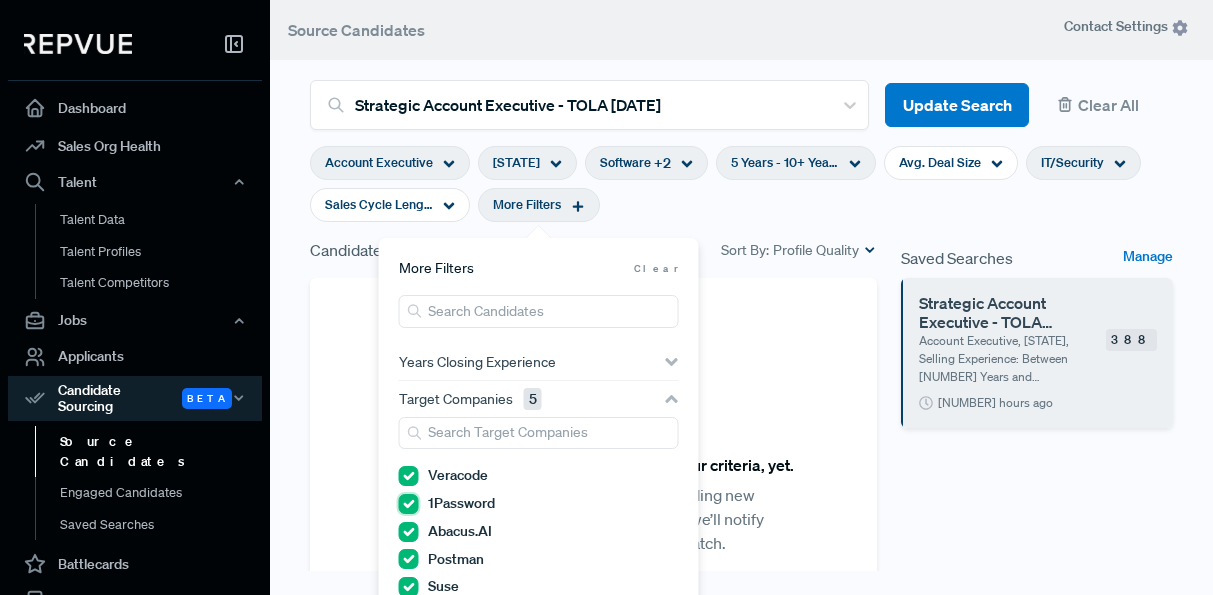 click on "1Password" at bounding box center (409, 504) 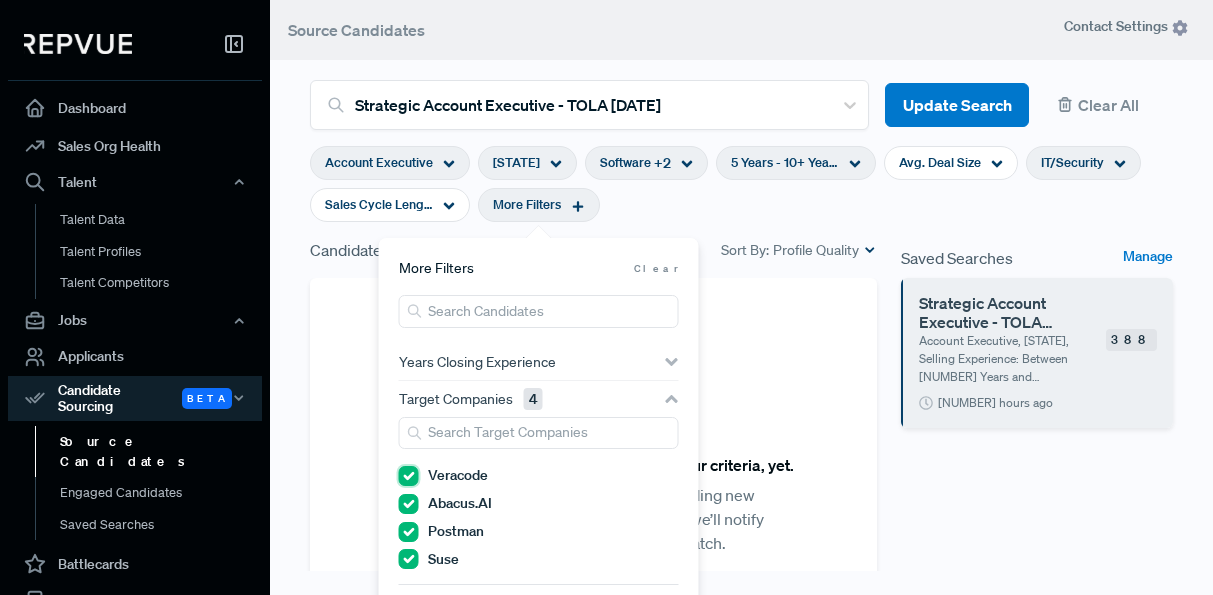 click on "Veracode" at bounding box center [409, 476] 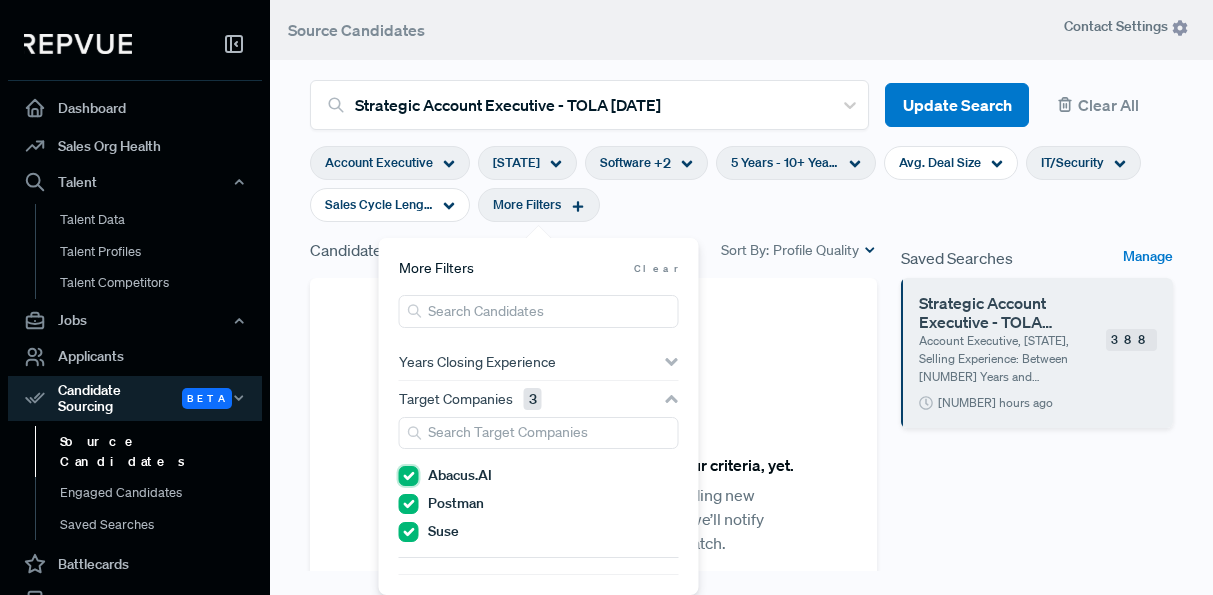 click on "Abacus.AI" at bounding box center [409, 476] 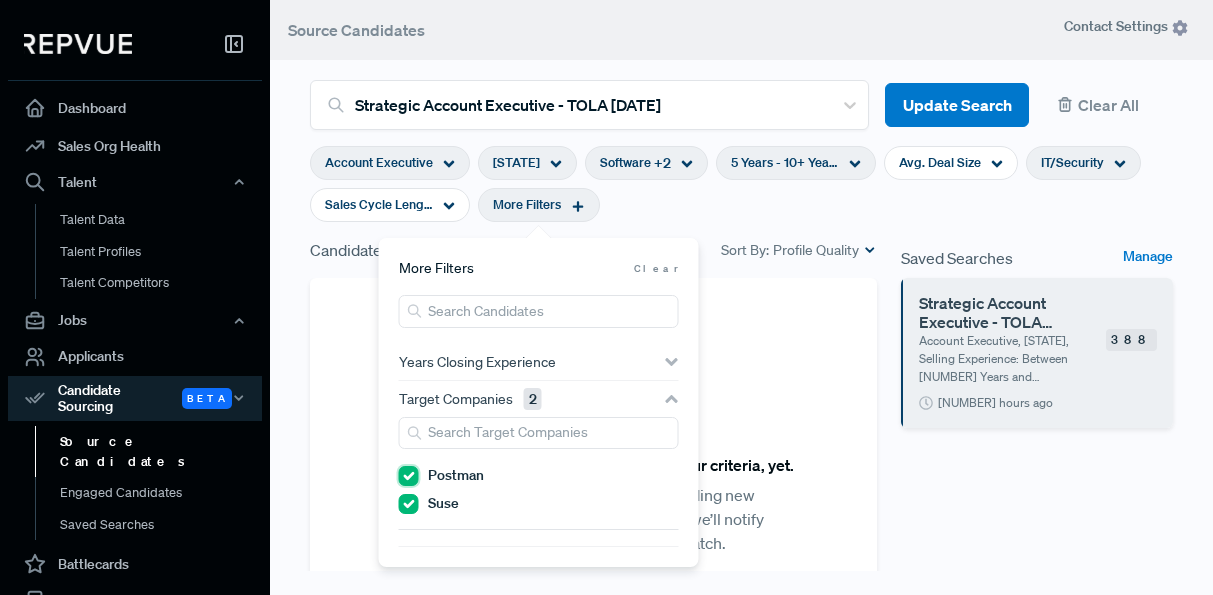 click on "Postman" at bounding box center [409, 476] 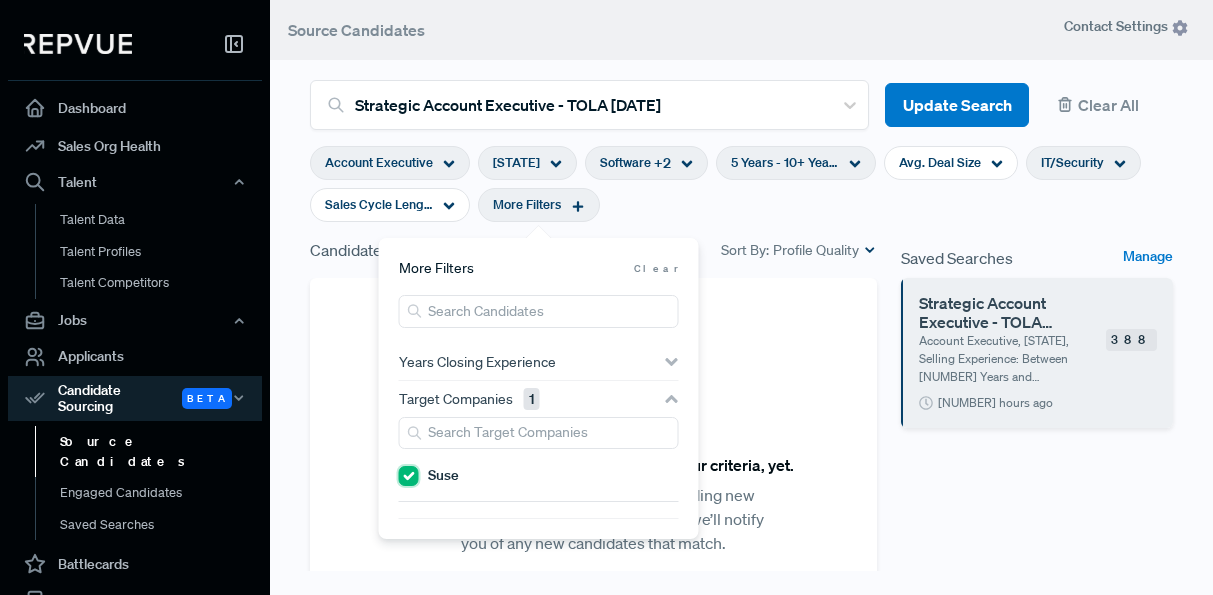 click on "Suse" at bounding box center (409, 476) 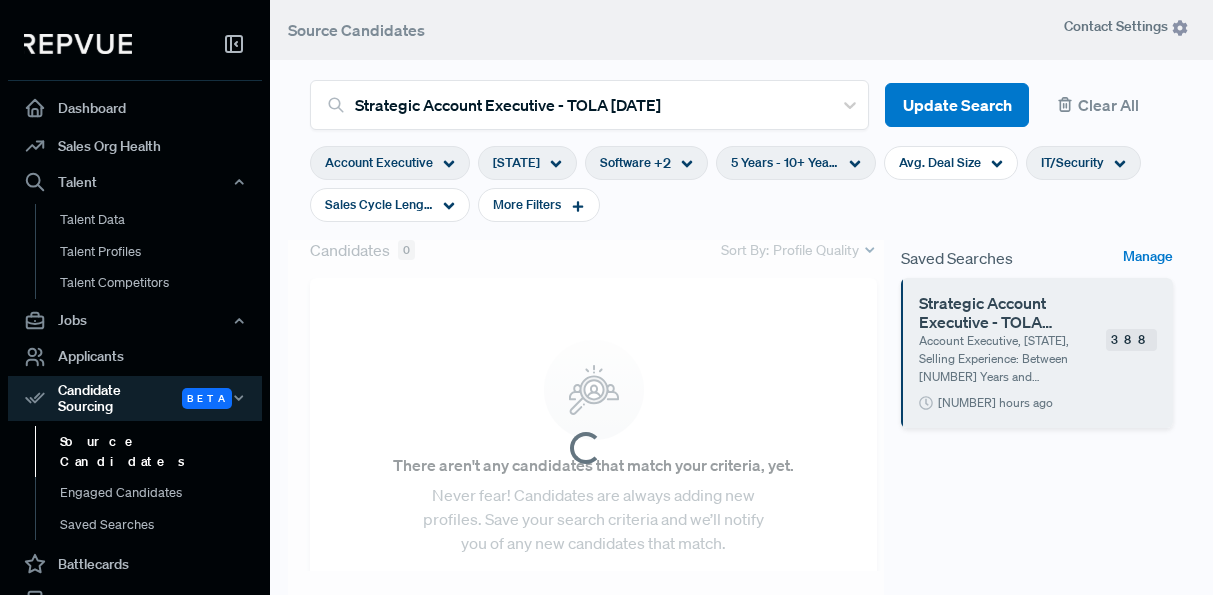 click at bounding box center [586, 448] 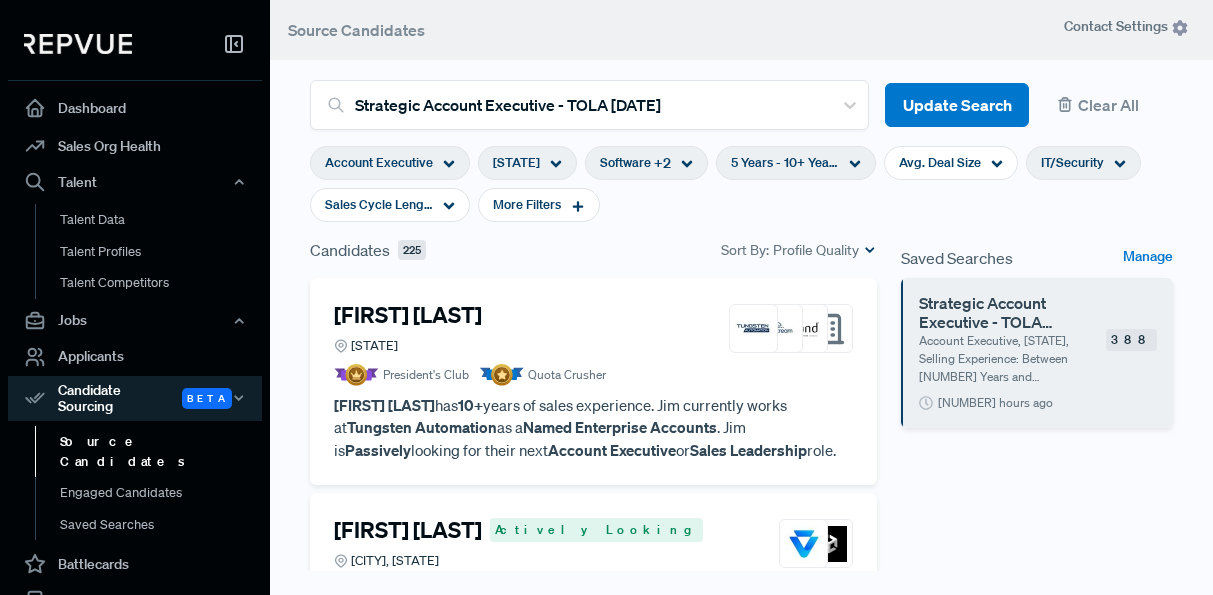 click on "[FIRST] [LAST]" at bounding box center [408, 315] 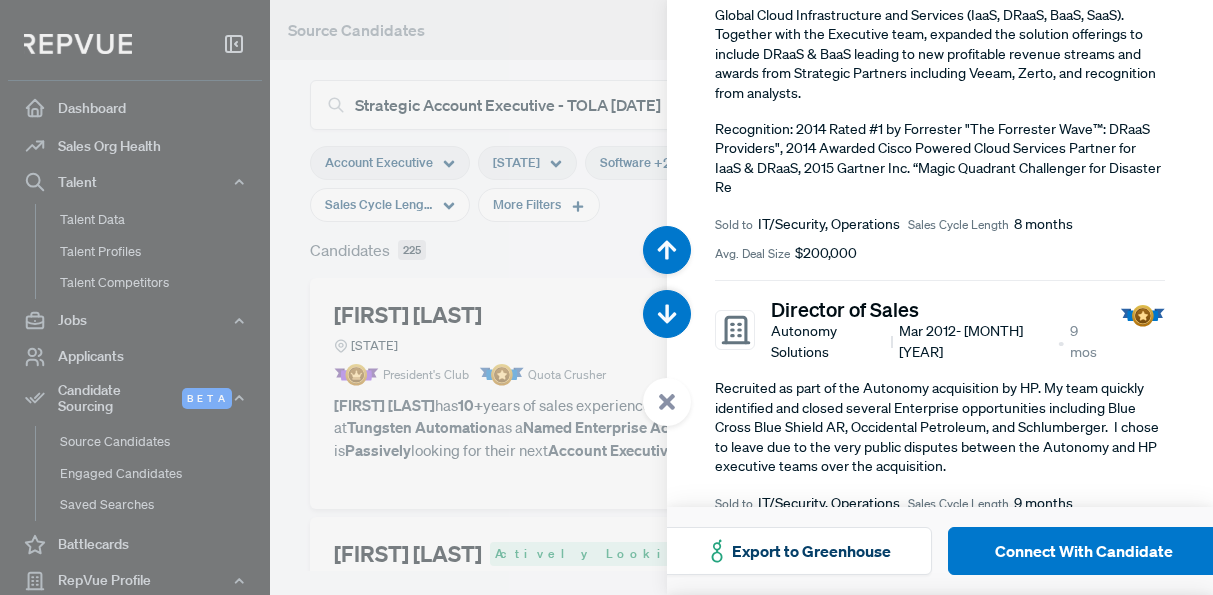 scroll, scrollTop: 1817, scrollLeft: 0, axis: vertical 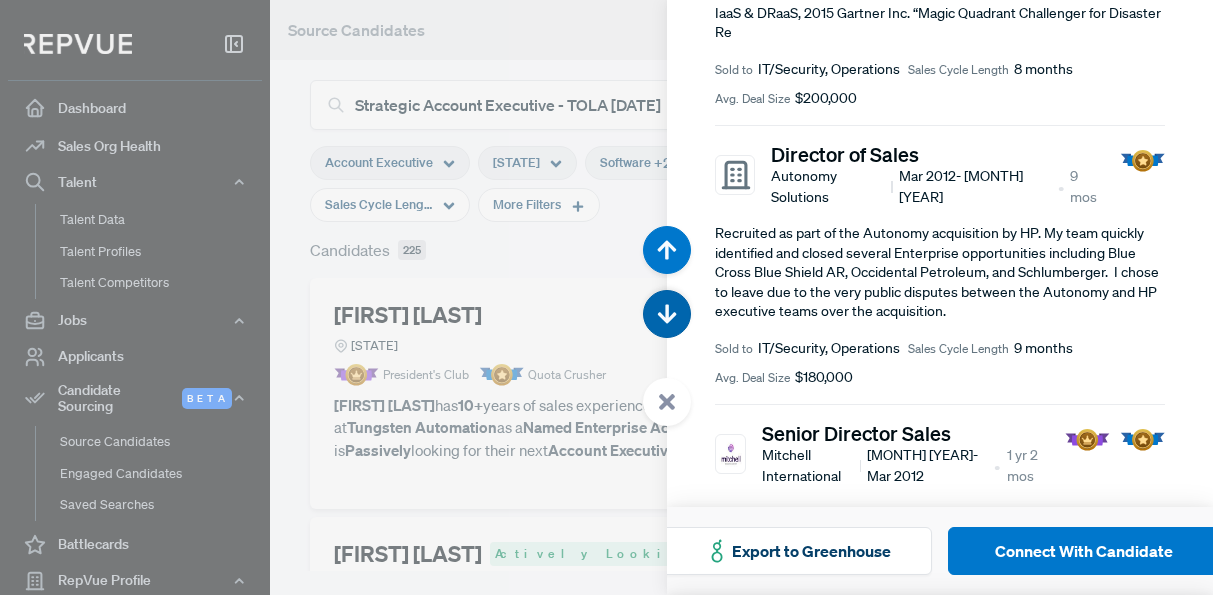 click 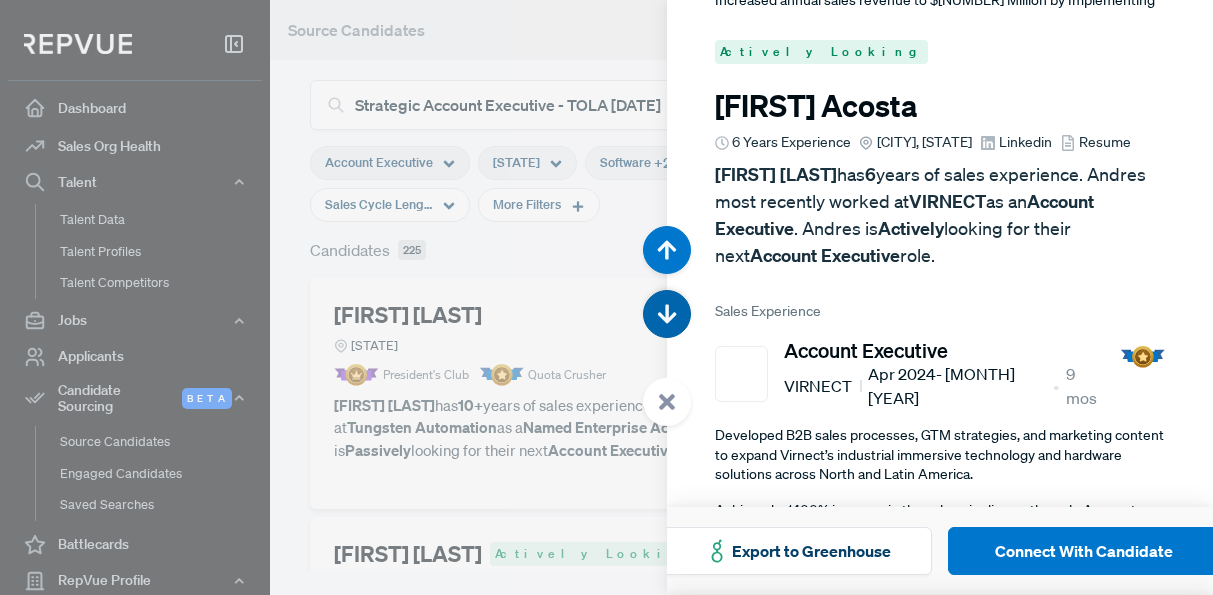 scroll, scrollTop: 595, scrollLeft: 0, axis: vertical 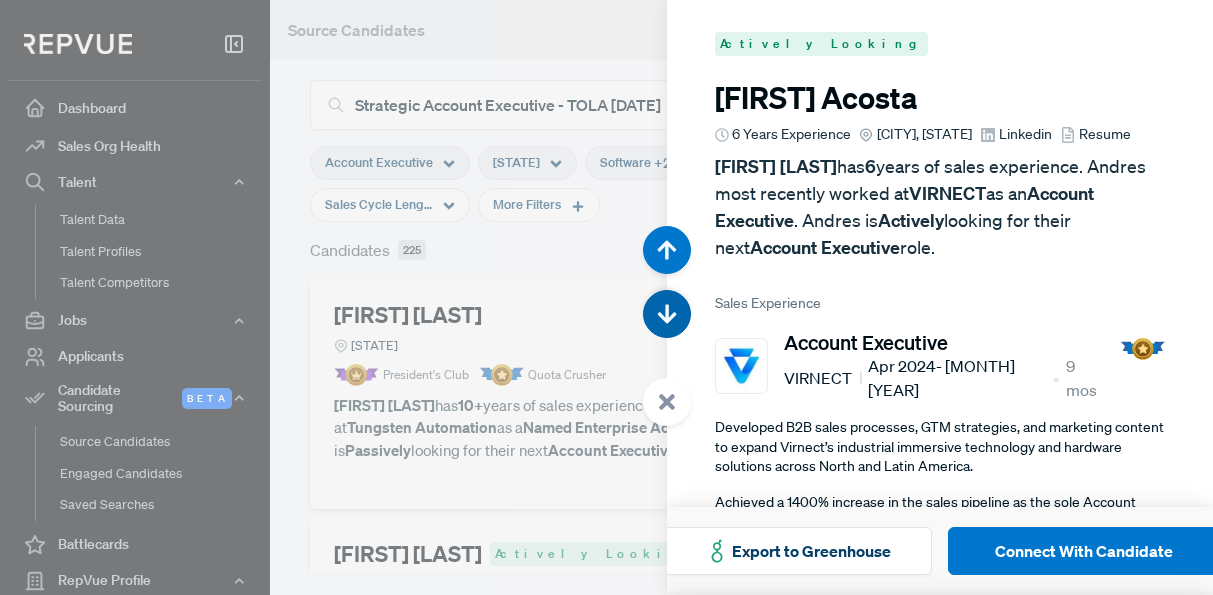 click 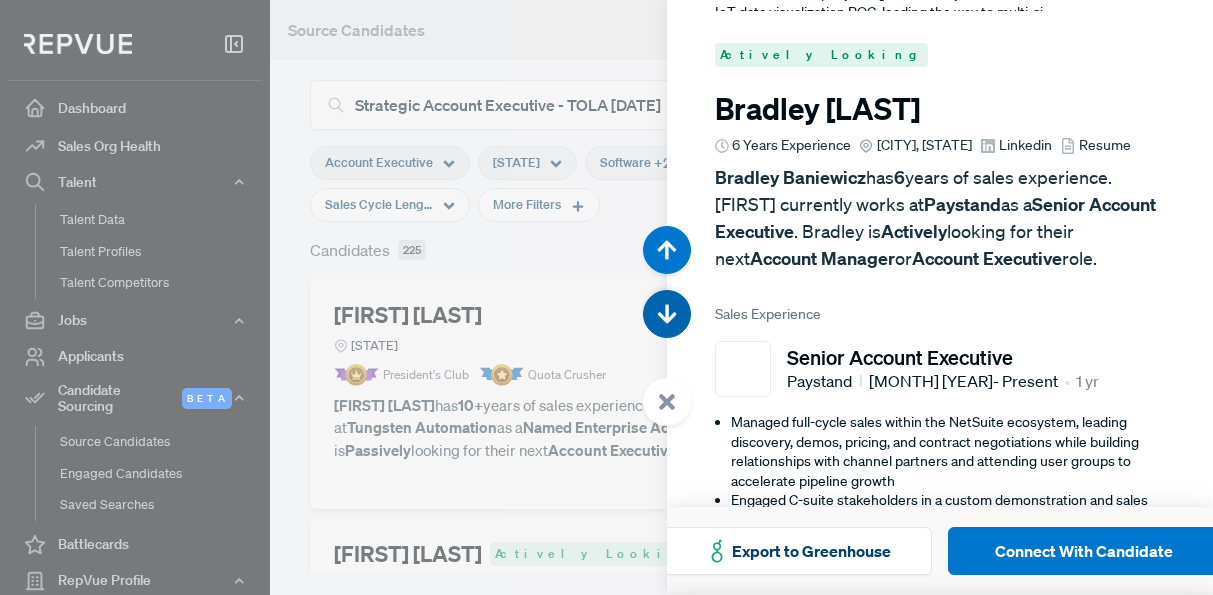 scroll, scrollTop: 1190, scrollLeft: 0, axis: vertical 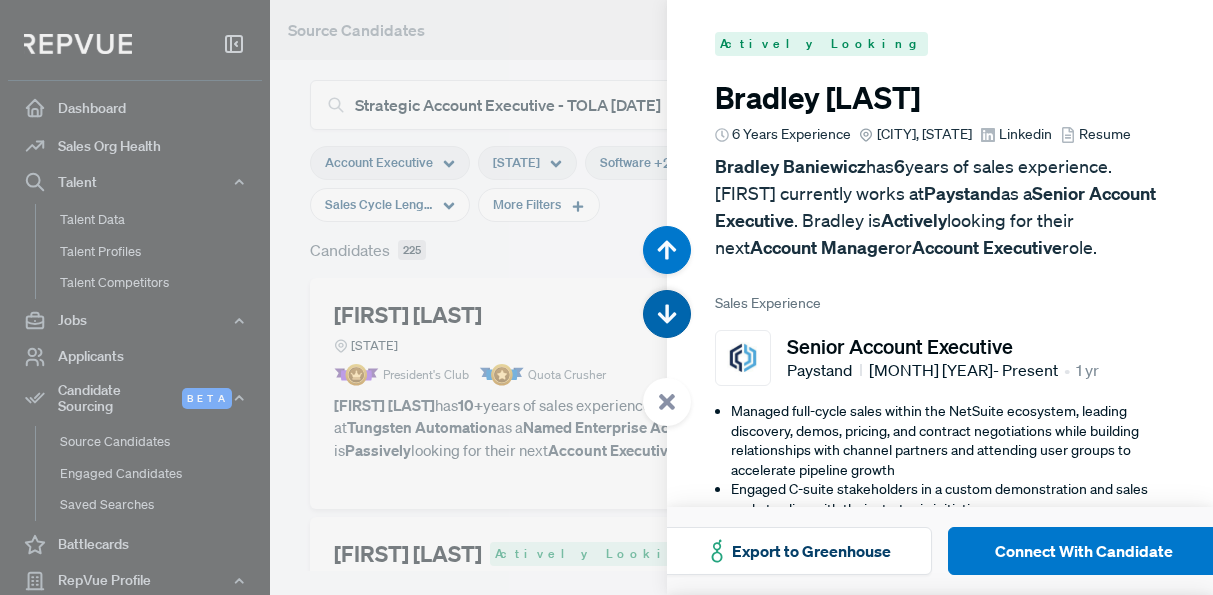 click 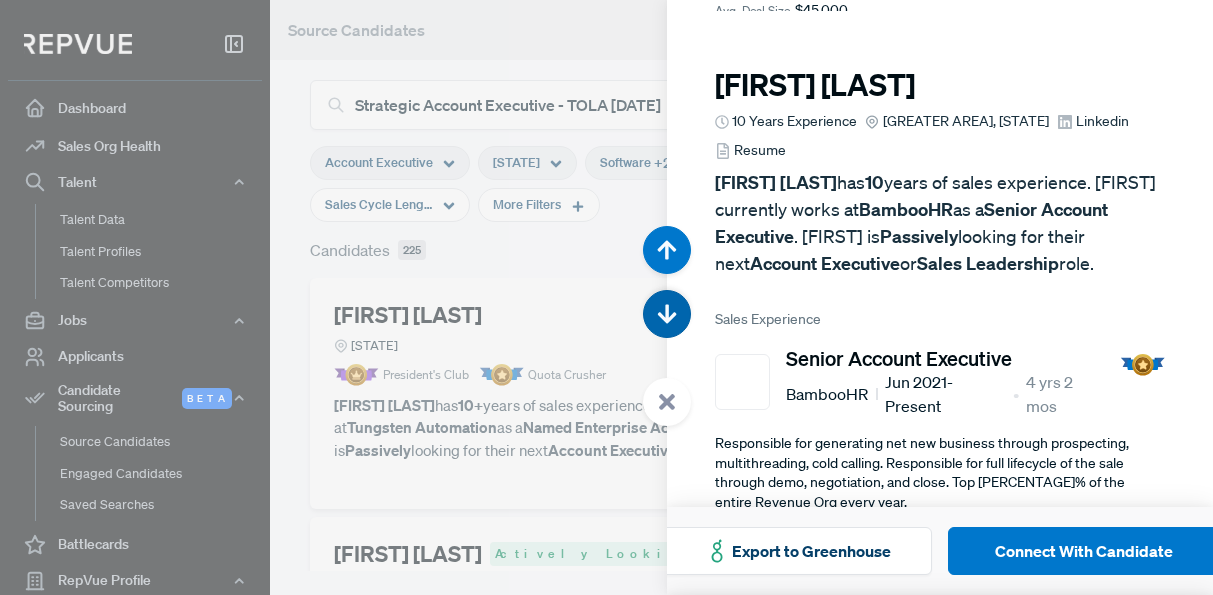 scroll, scrollTop: 1785, scrollLeft: 0, axis: vertical 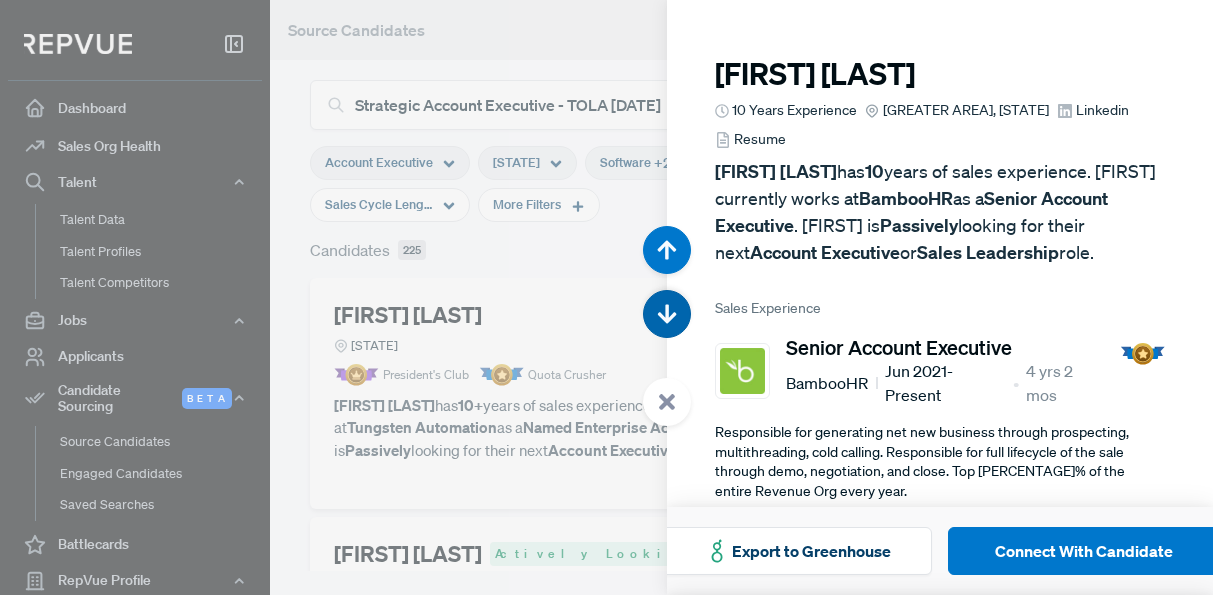 click 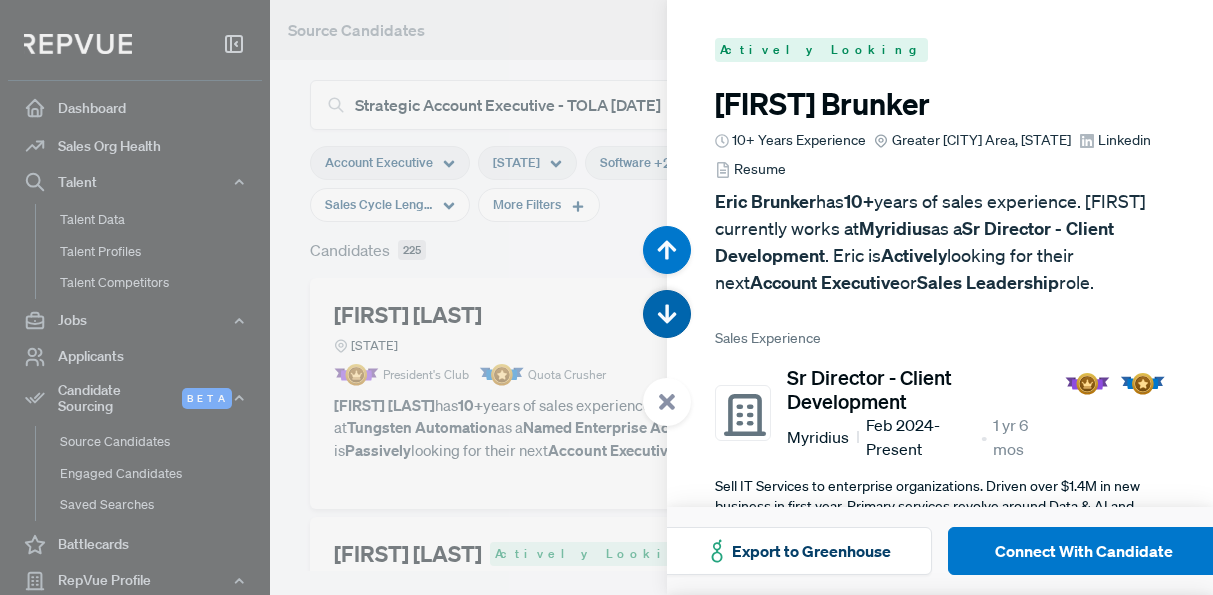 scroll, scrollTop: 2380, scrollLeft: 0, axis: vertical 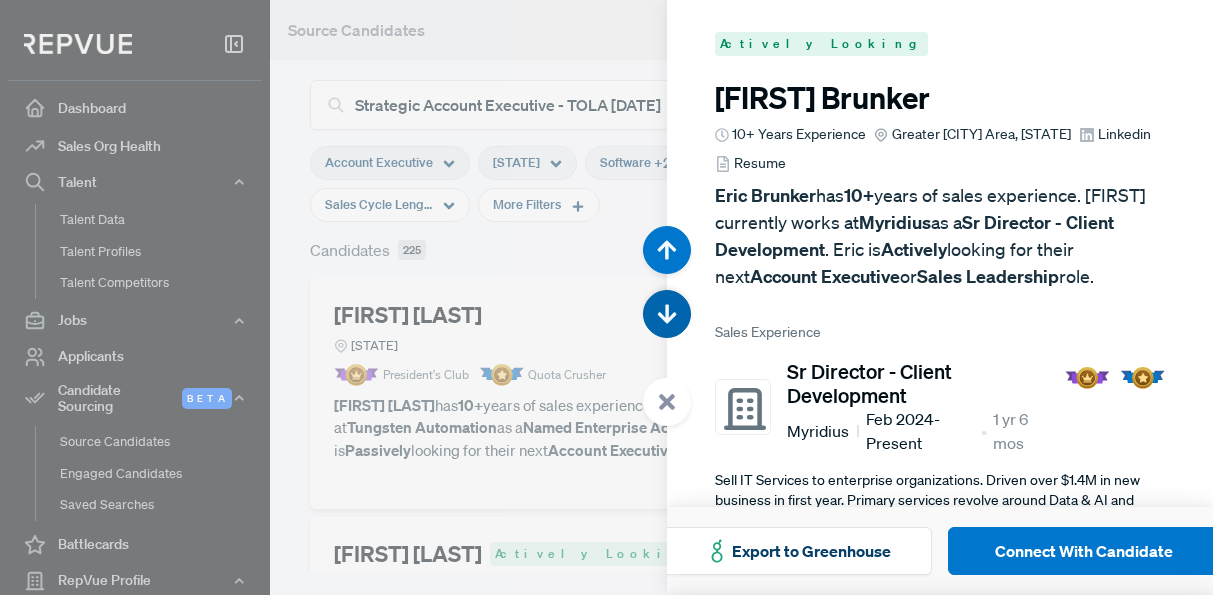 click 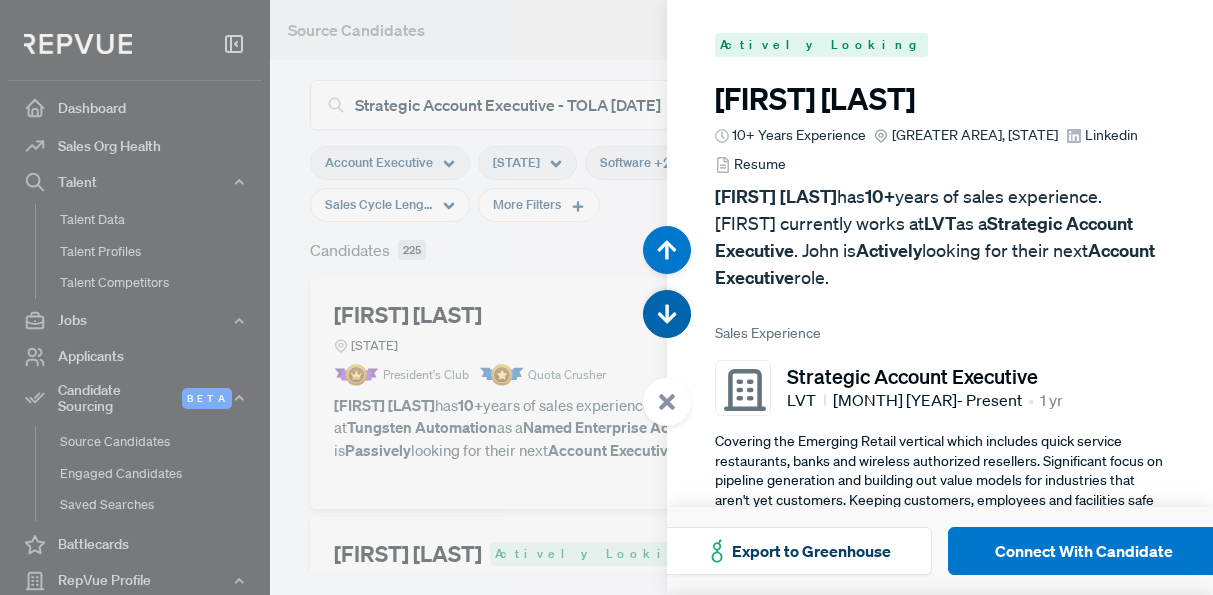 scroll, scrollTop: 2975, scrollLeft: 0, axis: vertical 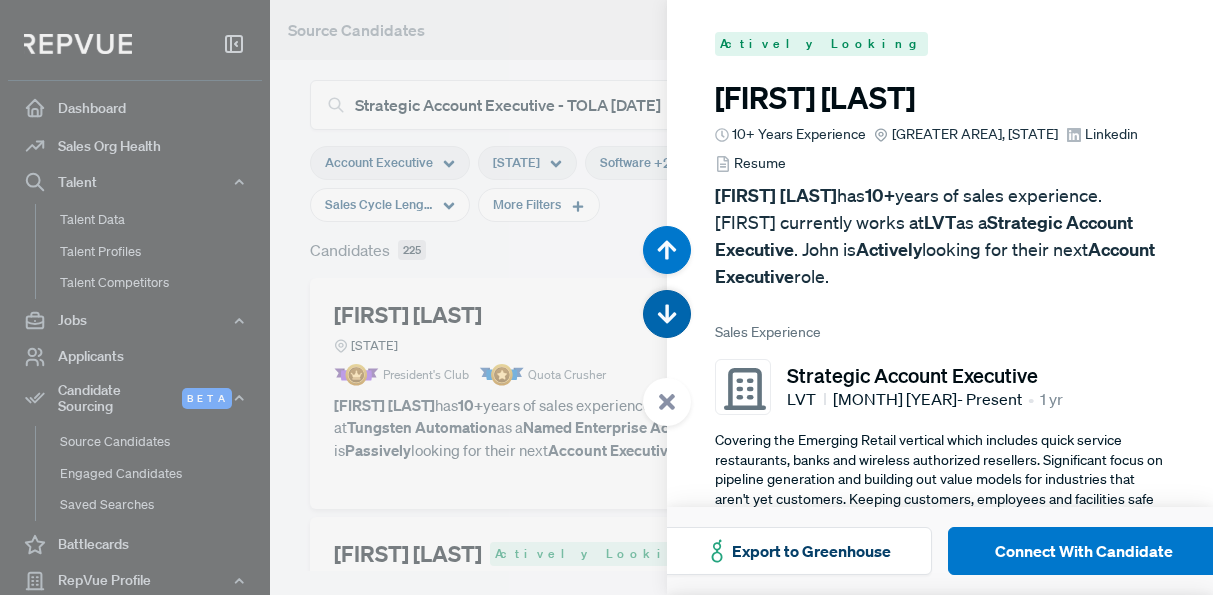 click 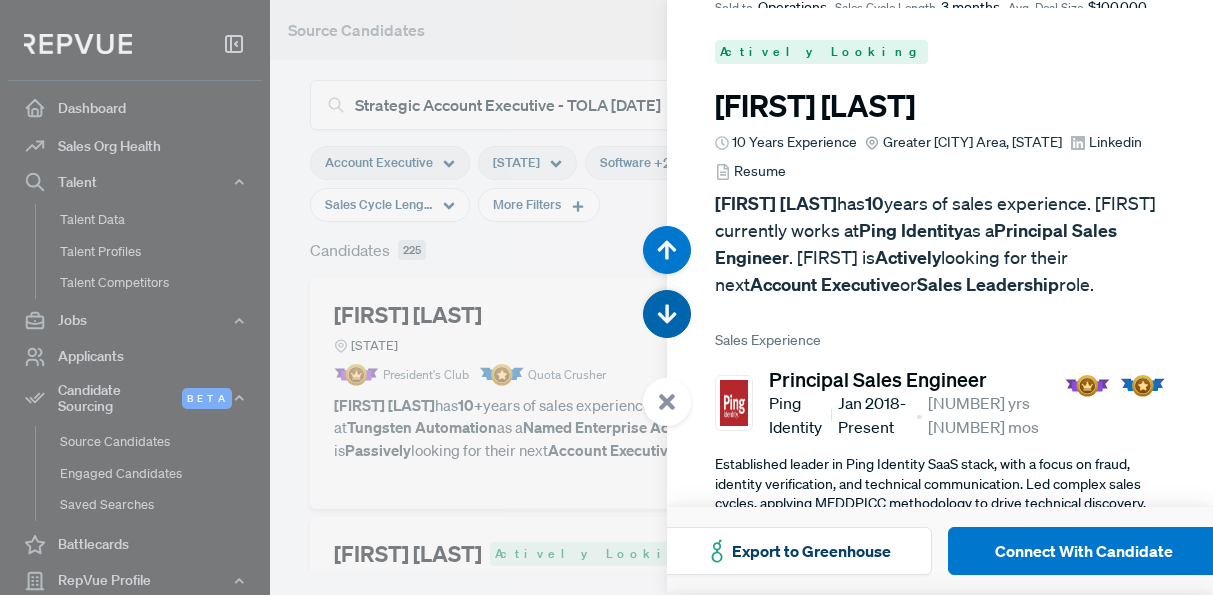 scroll, scrollTop: 3570, scrollLeft: 0, axis: vertical 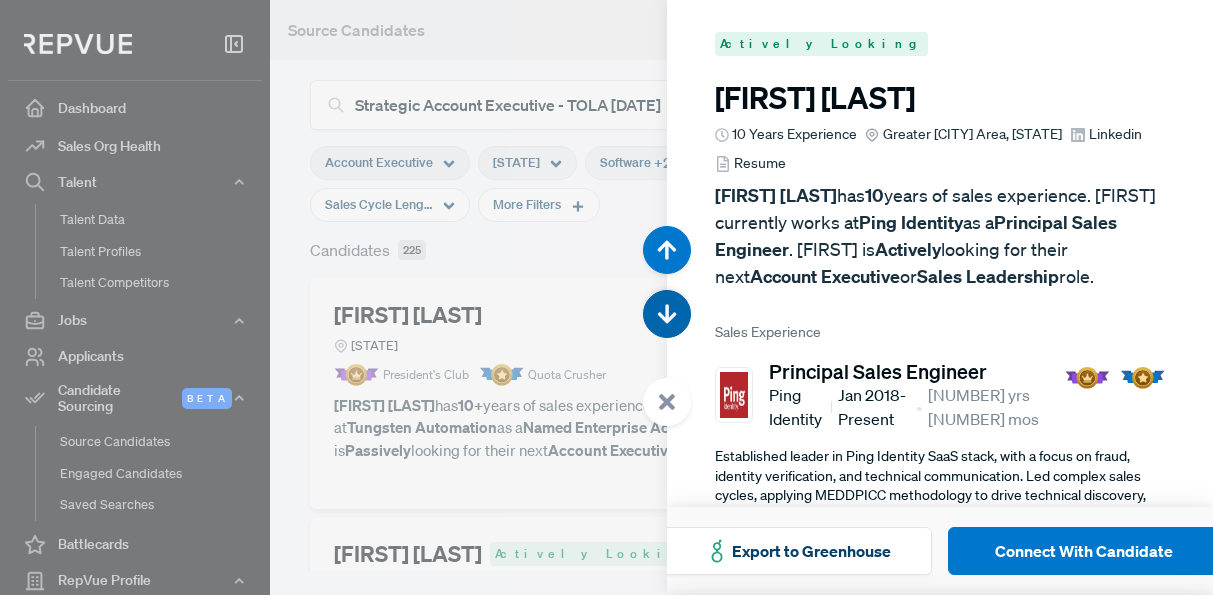 click 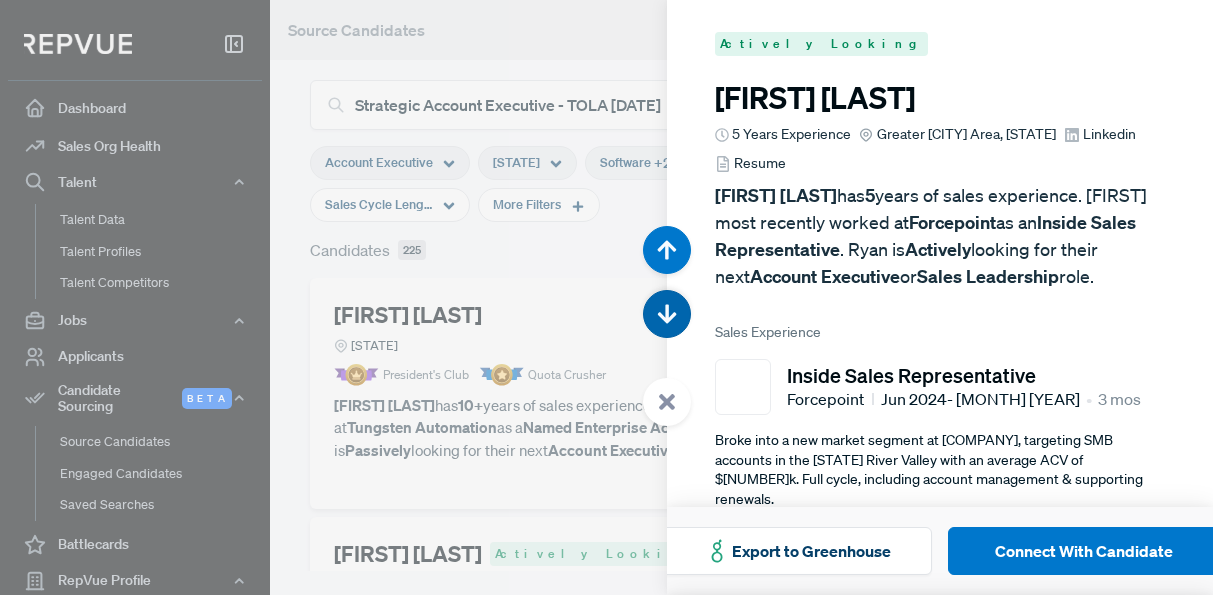 click 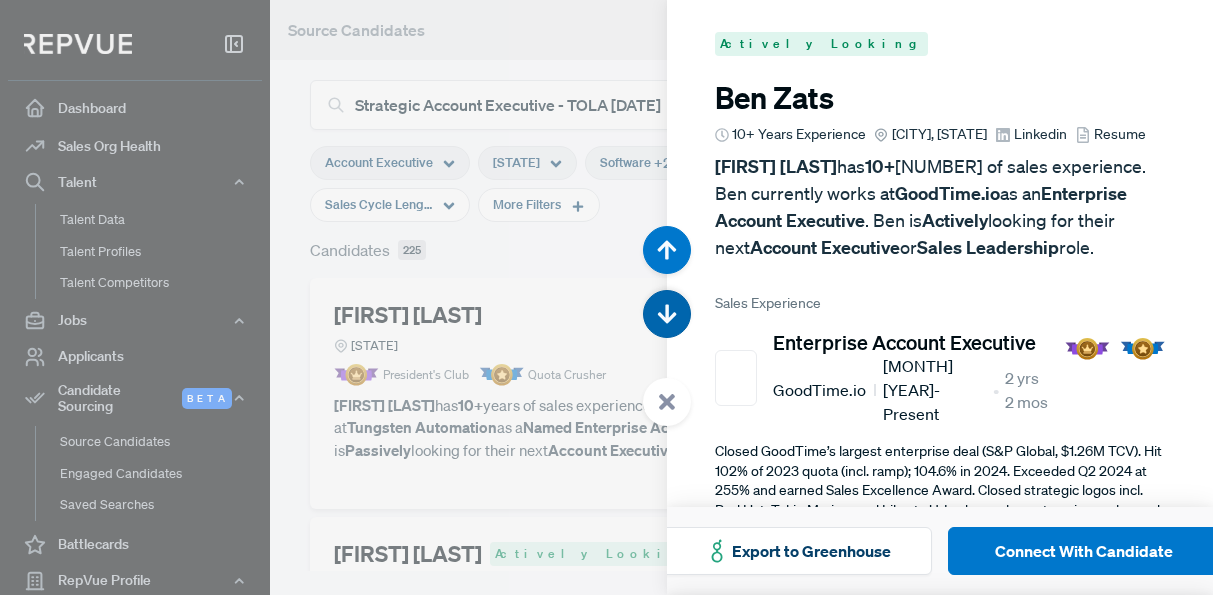 click 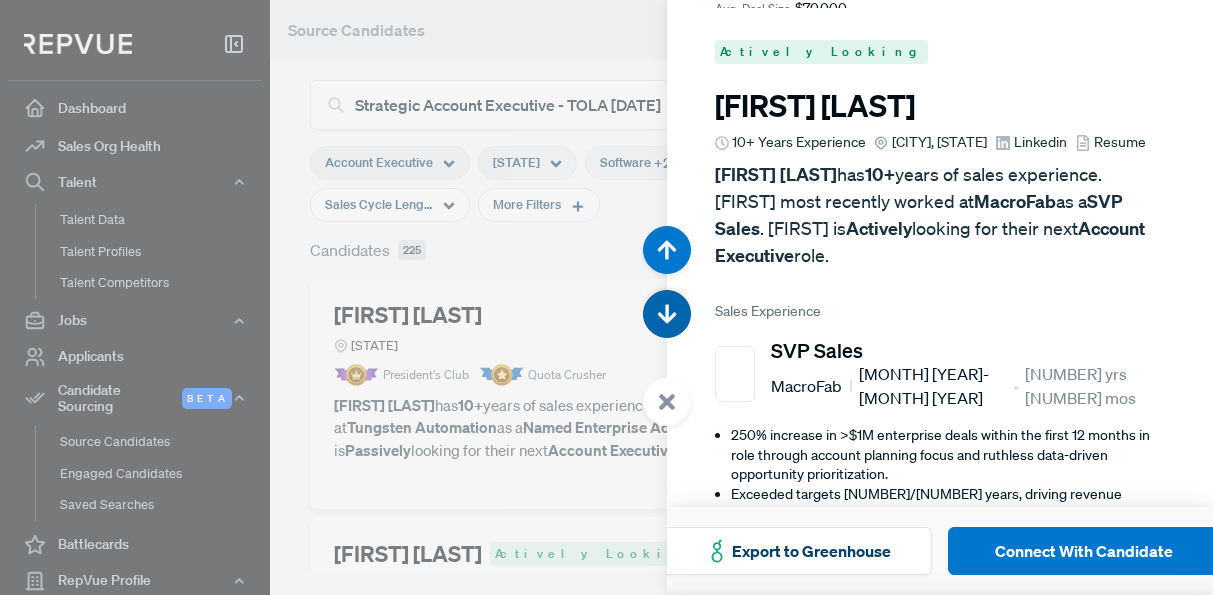 scroll, scrollTop: 5355, scrollLeft: 0, axis: vertical 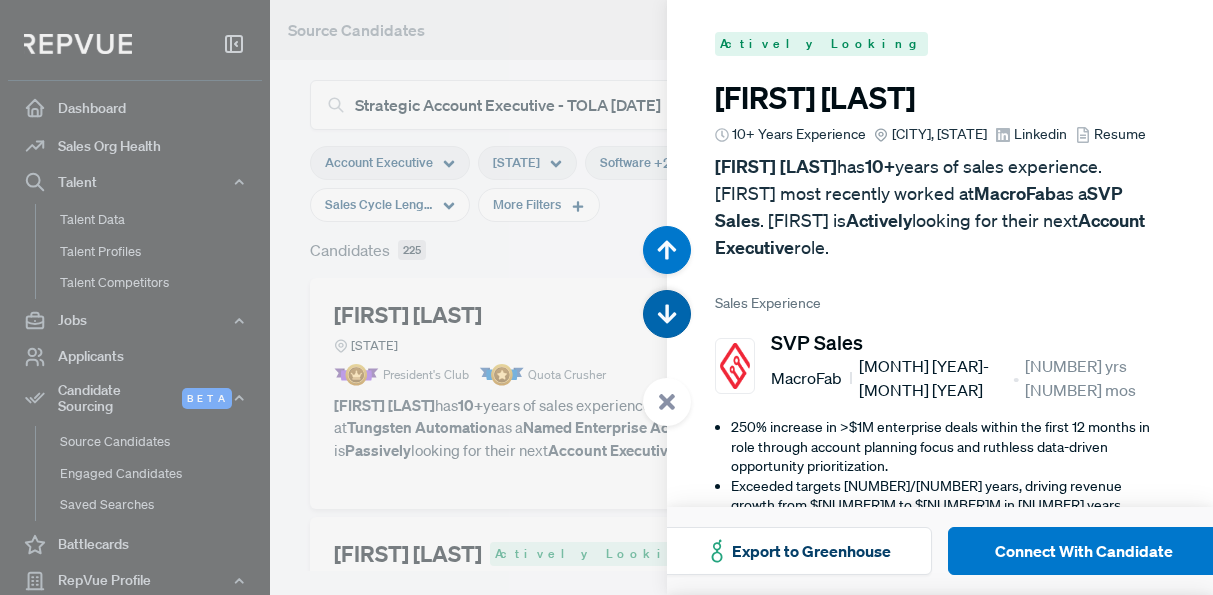 click 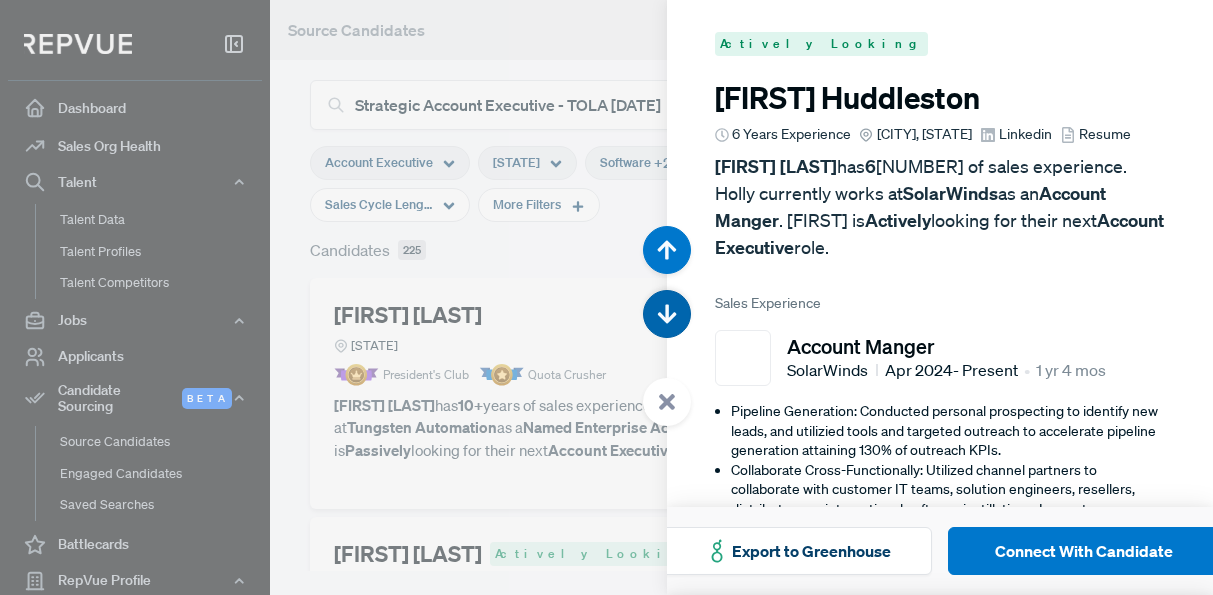 click 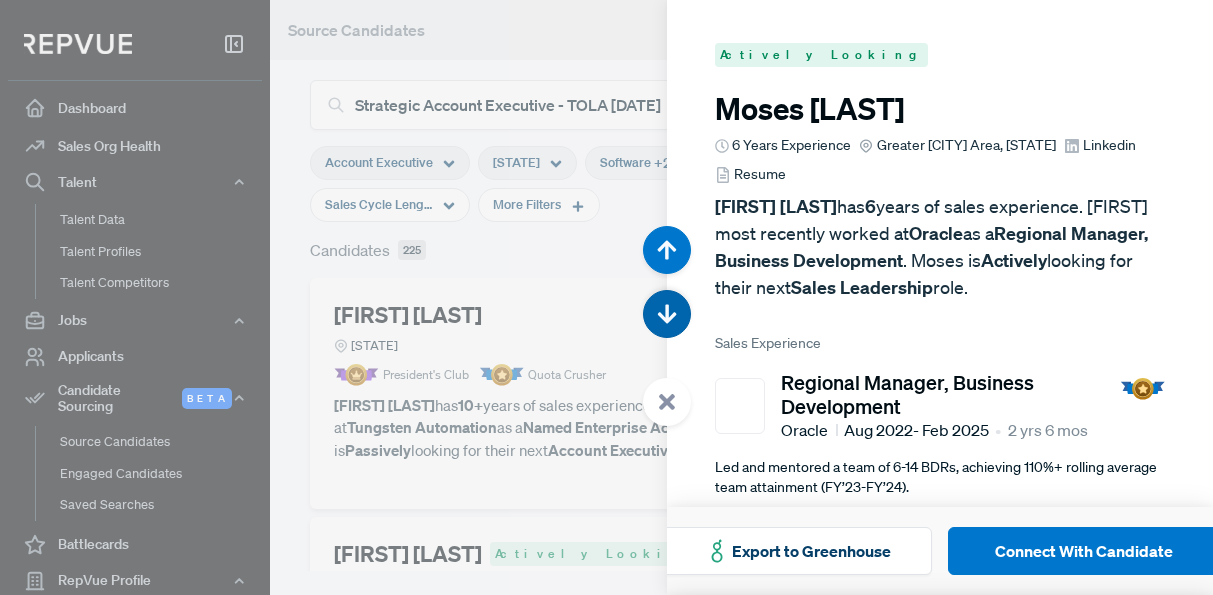 scroll, scrollTop: 6545, scrollLeft: 0, axis: vertical 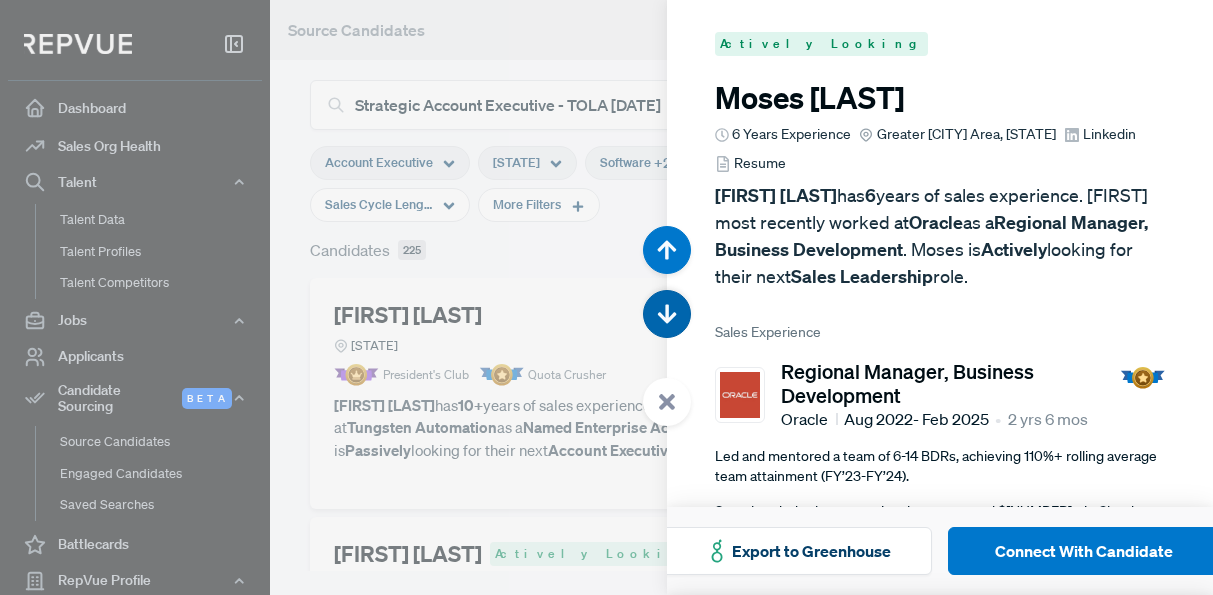 click 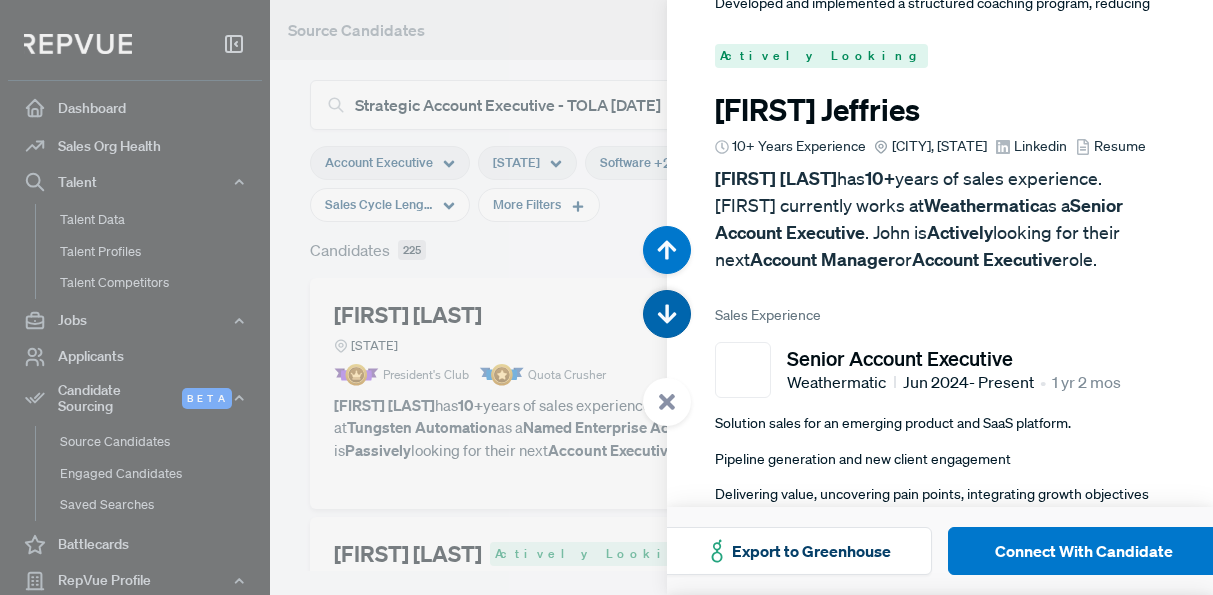 scroll, scrollTop: 7140, scrollLeft: 0, axis: vertical 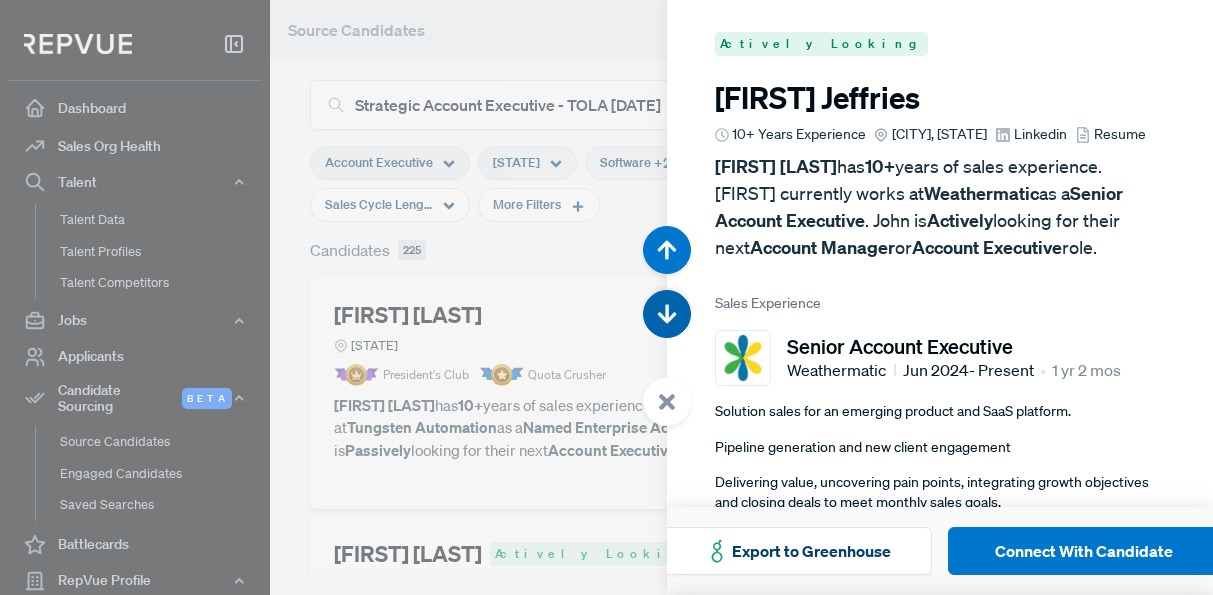 click 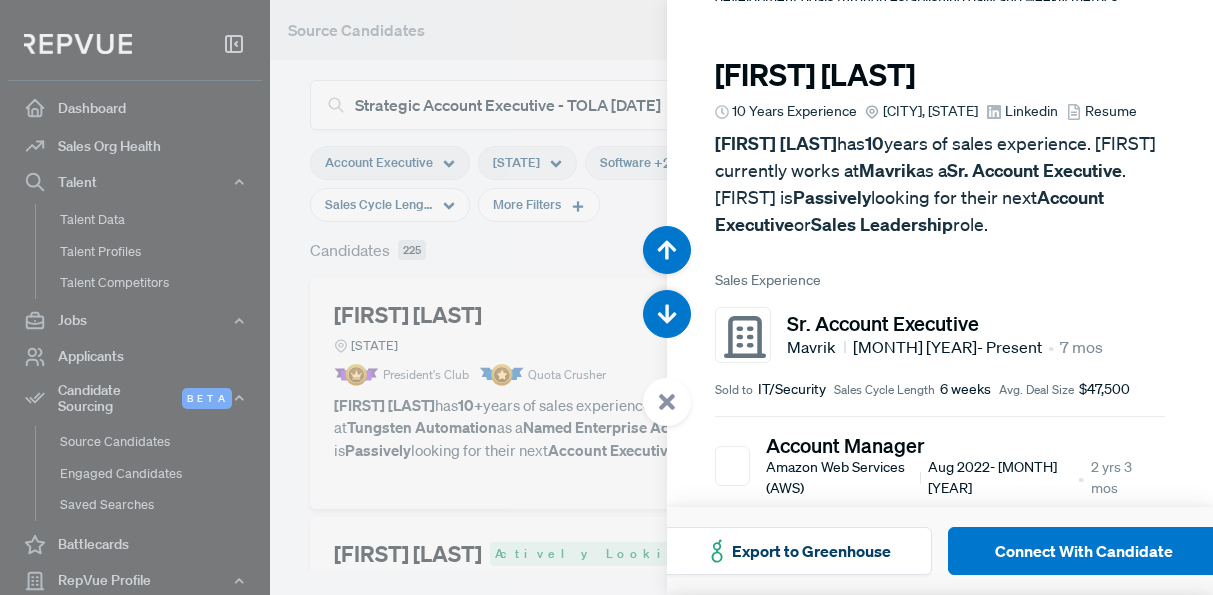 scroll, scrollTop: 7735, scrollLeft: 0, axis: vertical 